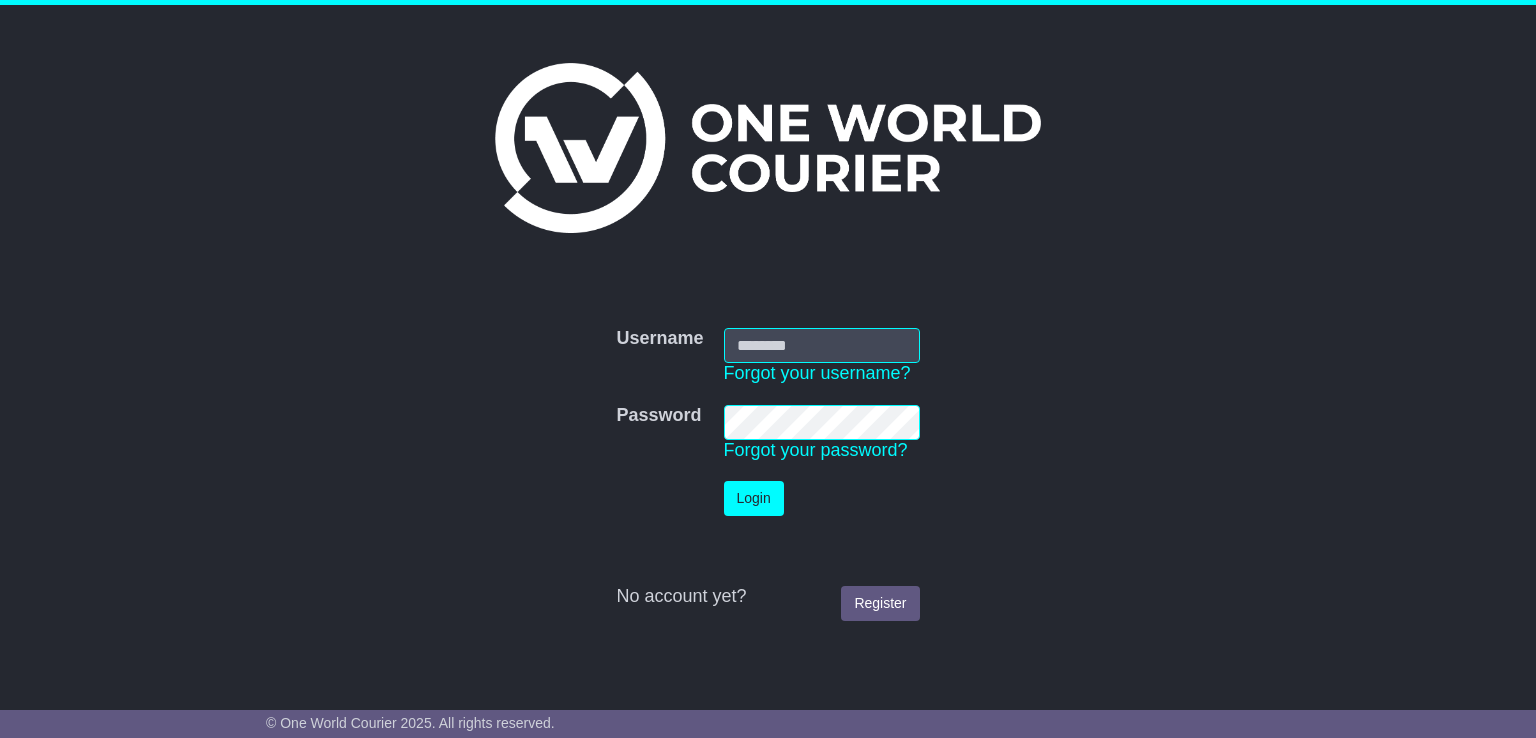 scroll, scrollTop: 0, scrollLeft: 0, axis: both 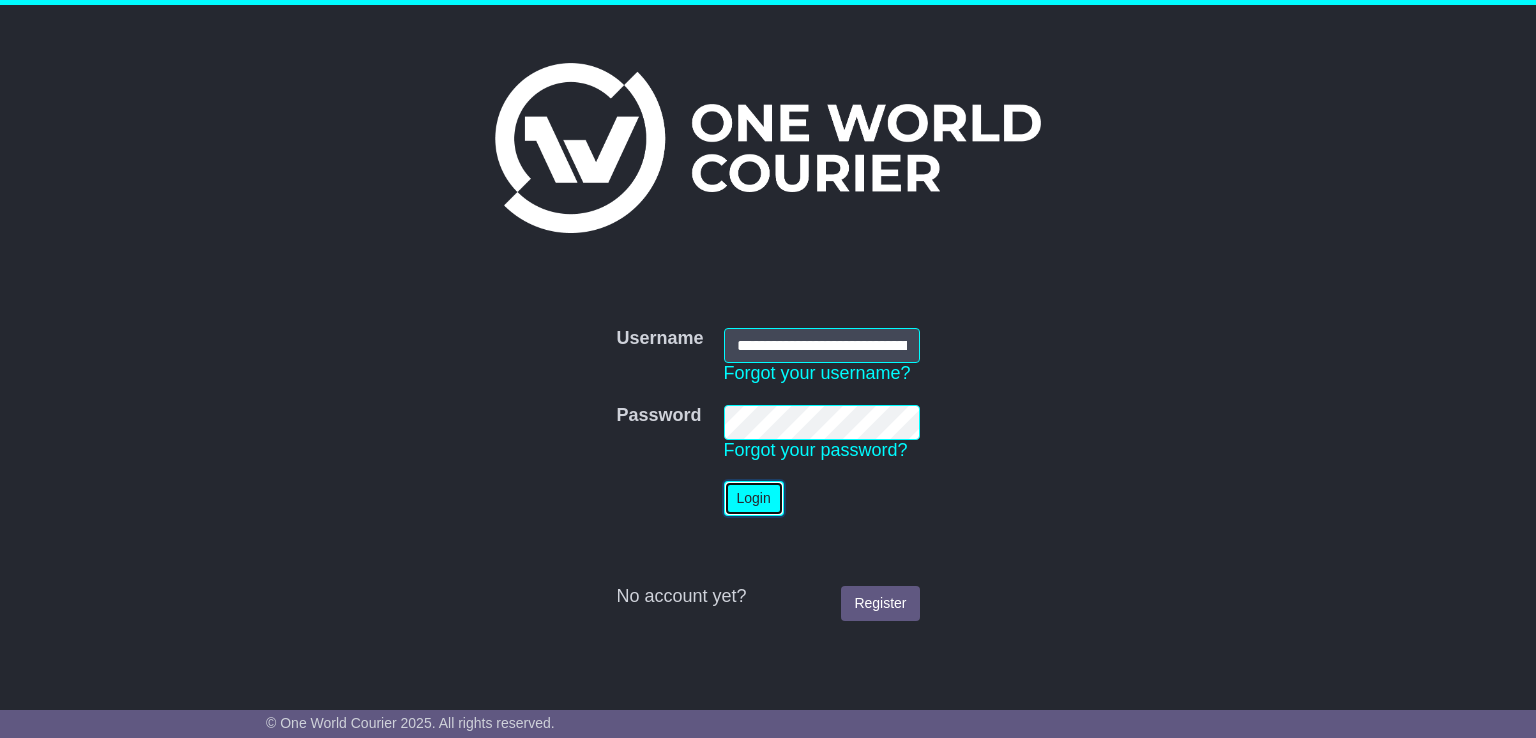 click on "Login" at bounding box center [754, 498] 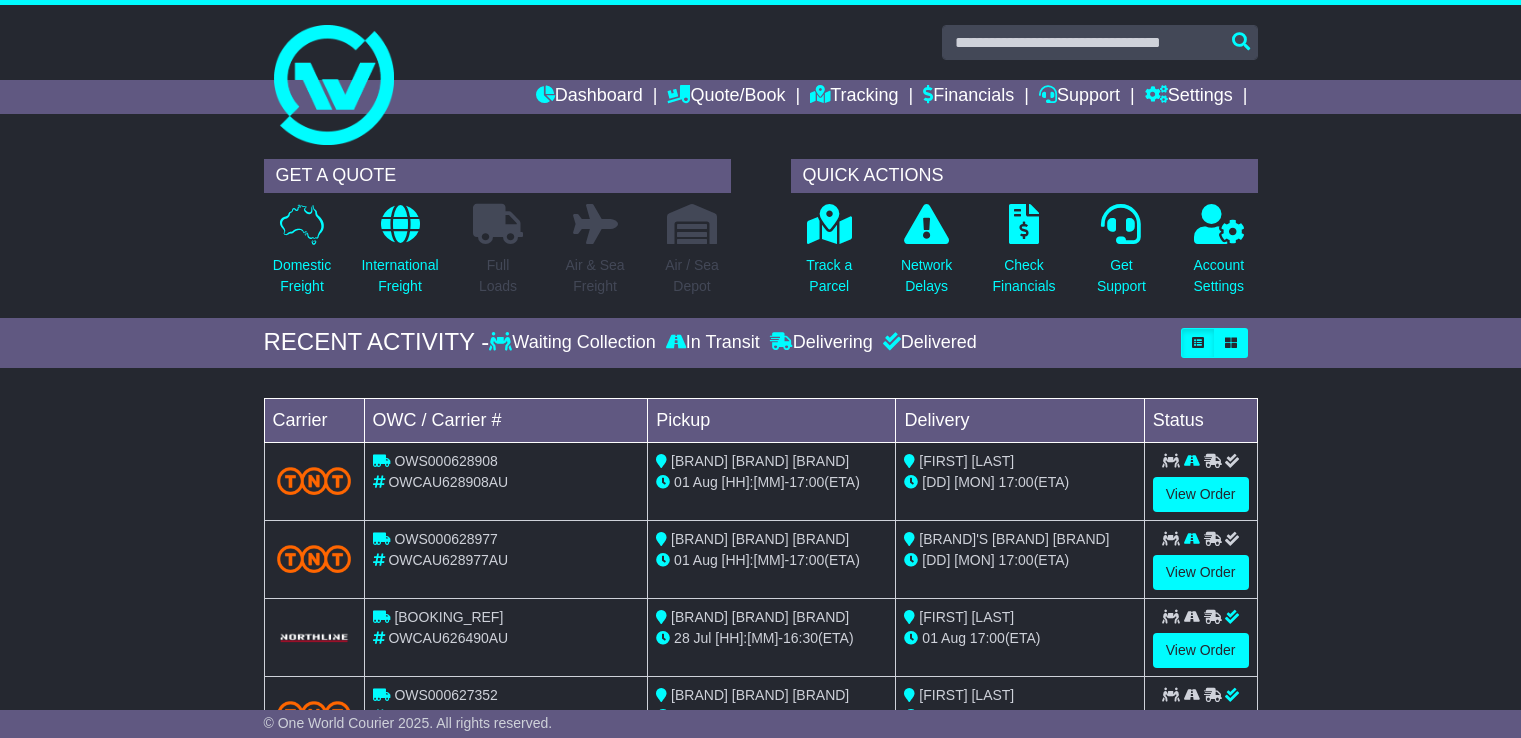 scroll, scrollTop: 0, scrollLeft: 0, axis: both 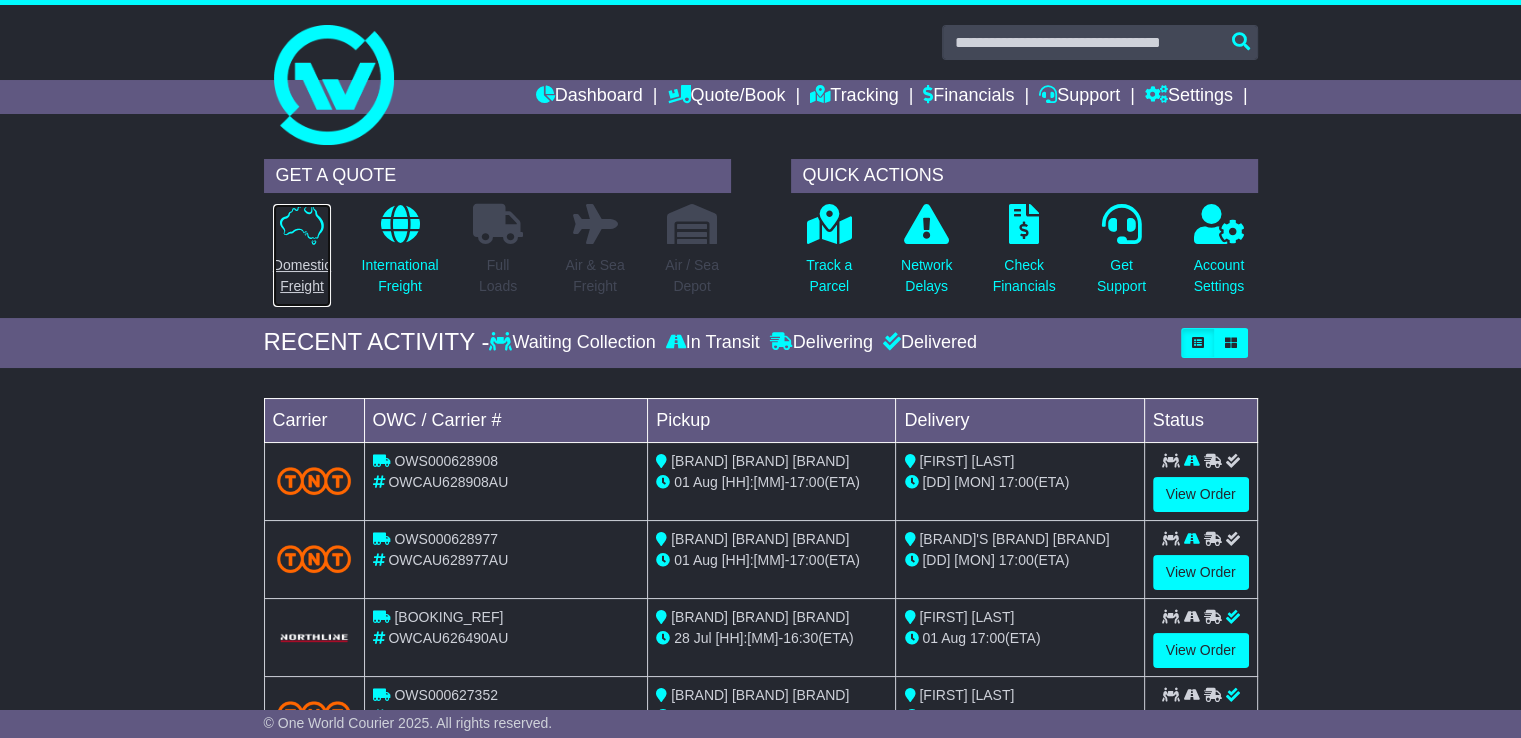 click on "Domestic Freight" at bounding box center (302, 276) 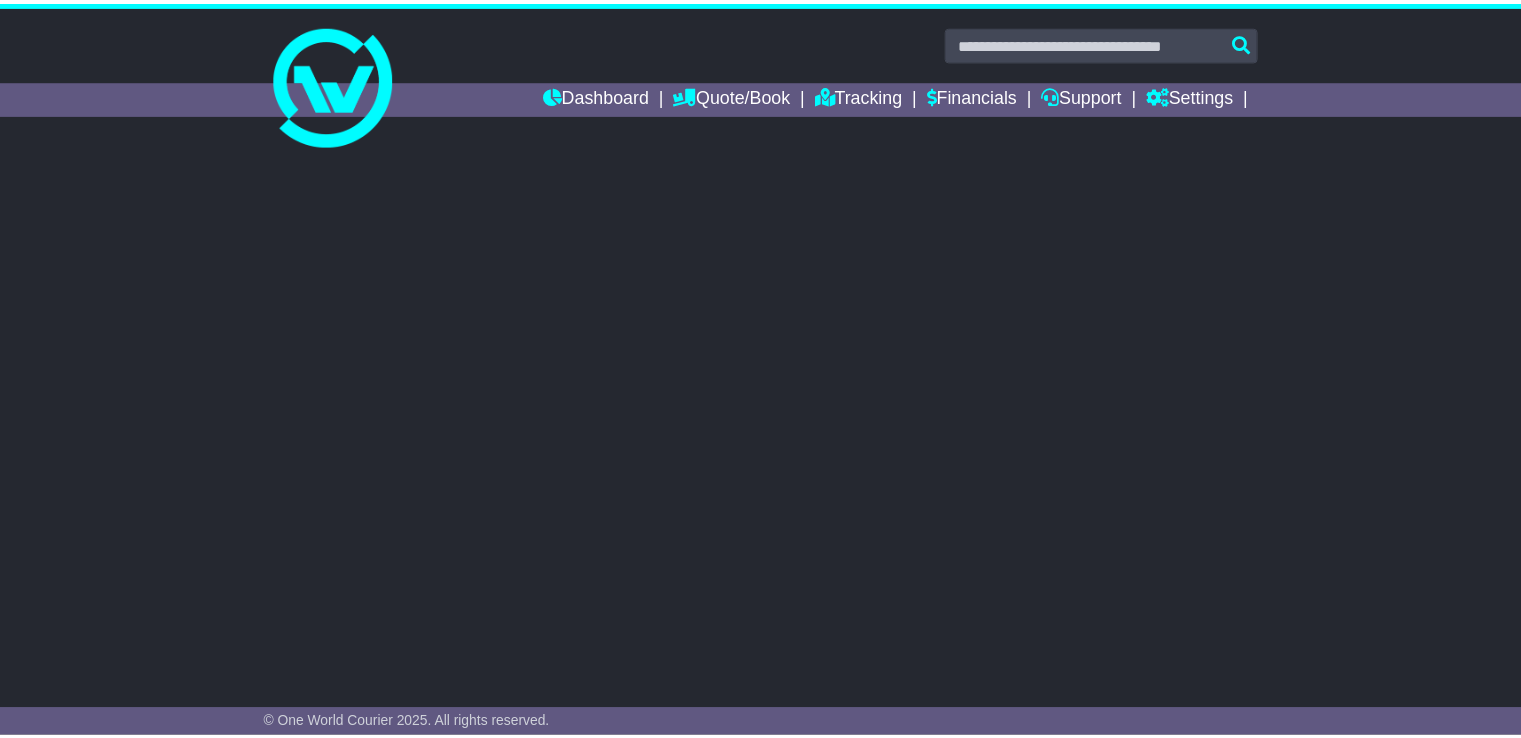 scroll, scrollTop: 0, scrollLeft: 0, axis: both 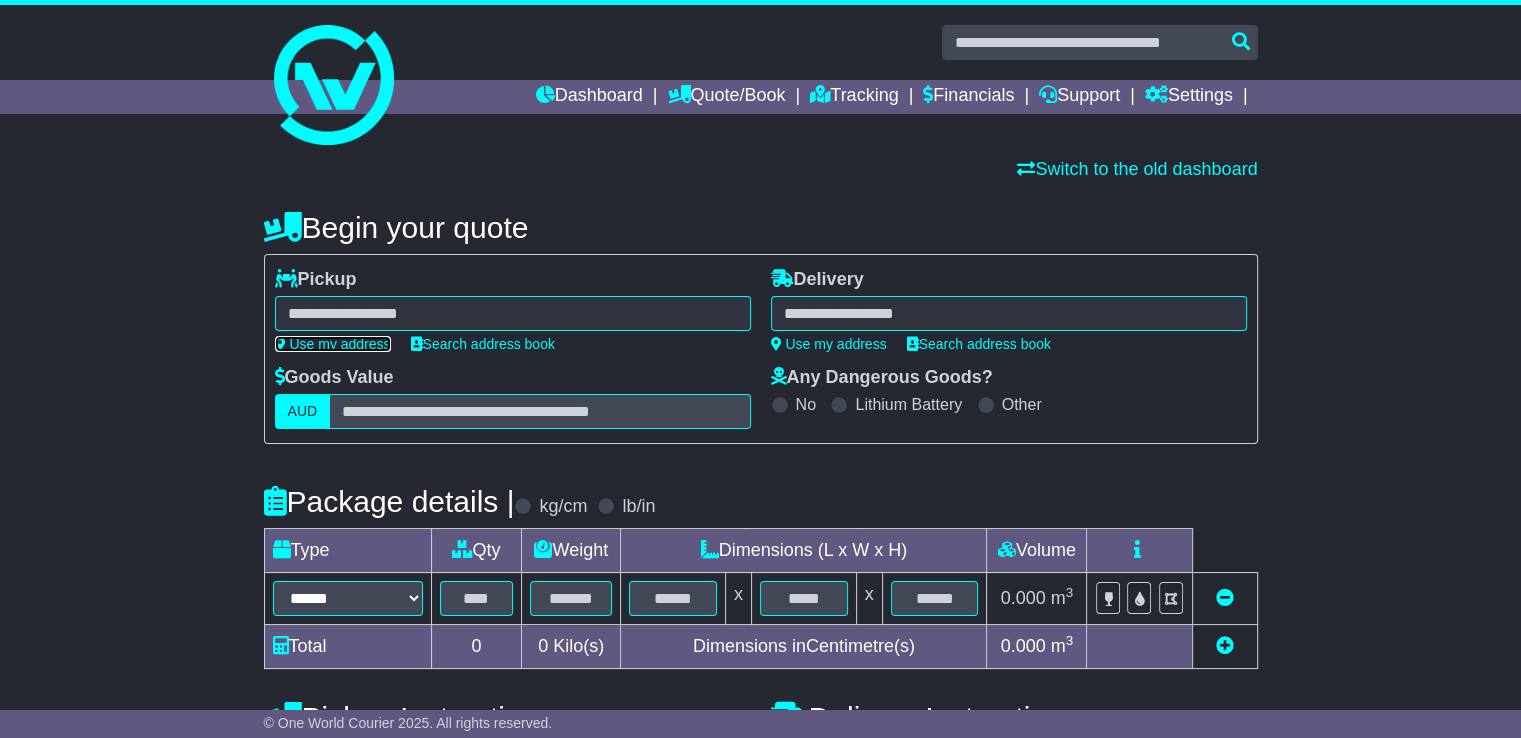 click on "Use my address" at bounding box center [333, 344] 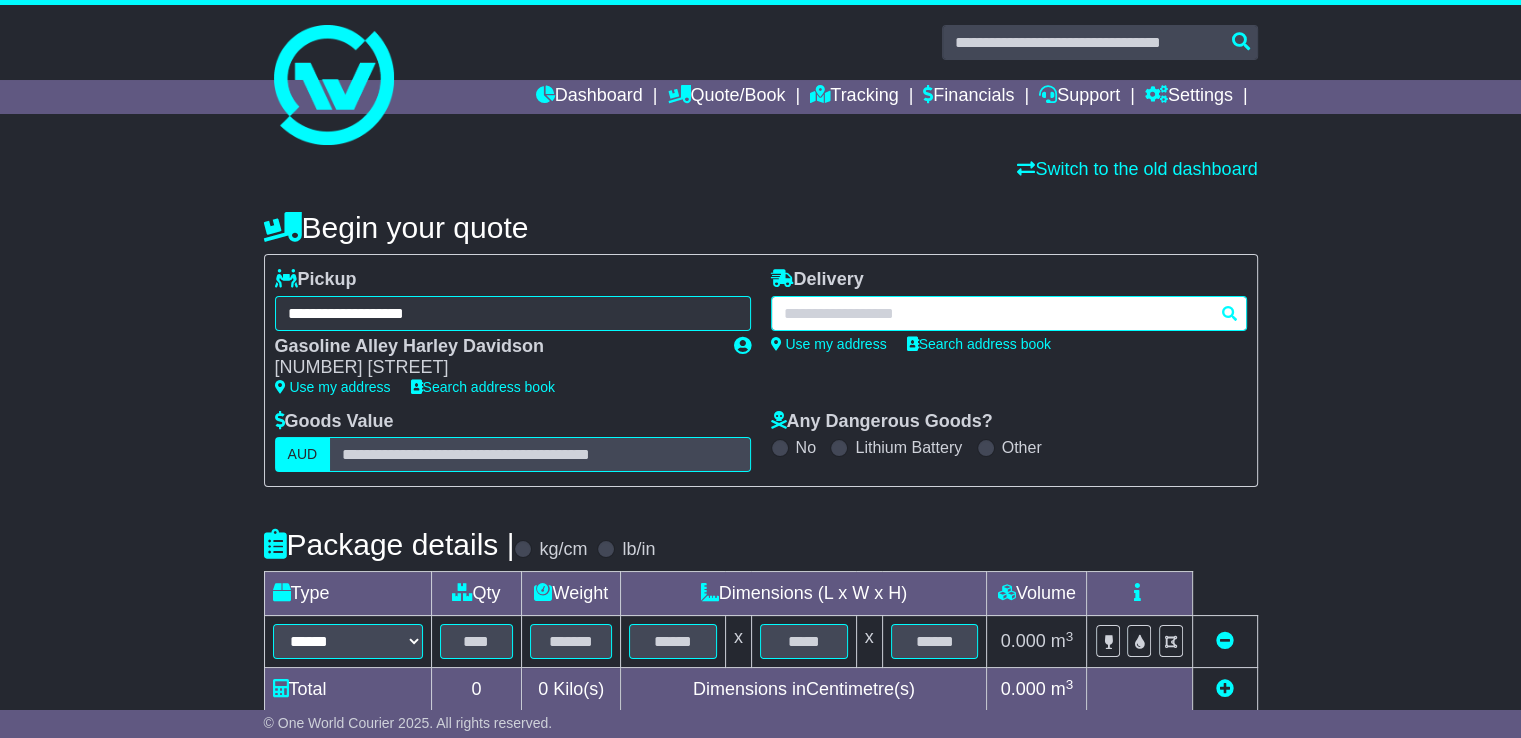 click at bounding box center (1009, 313) 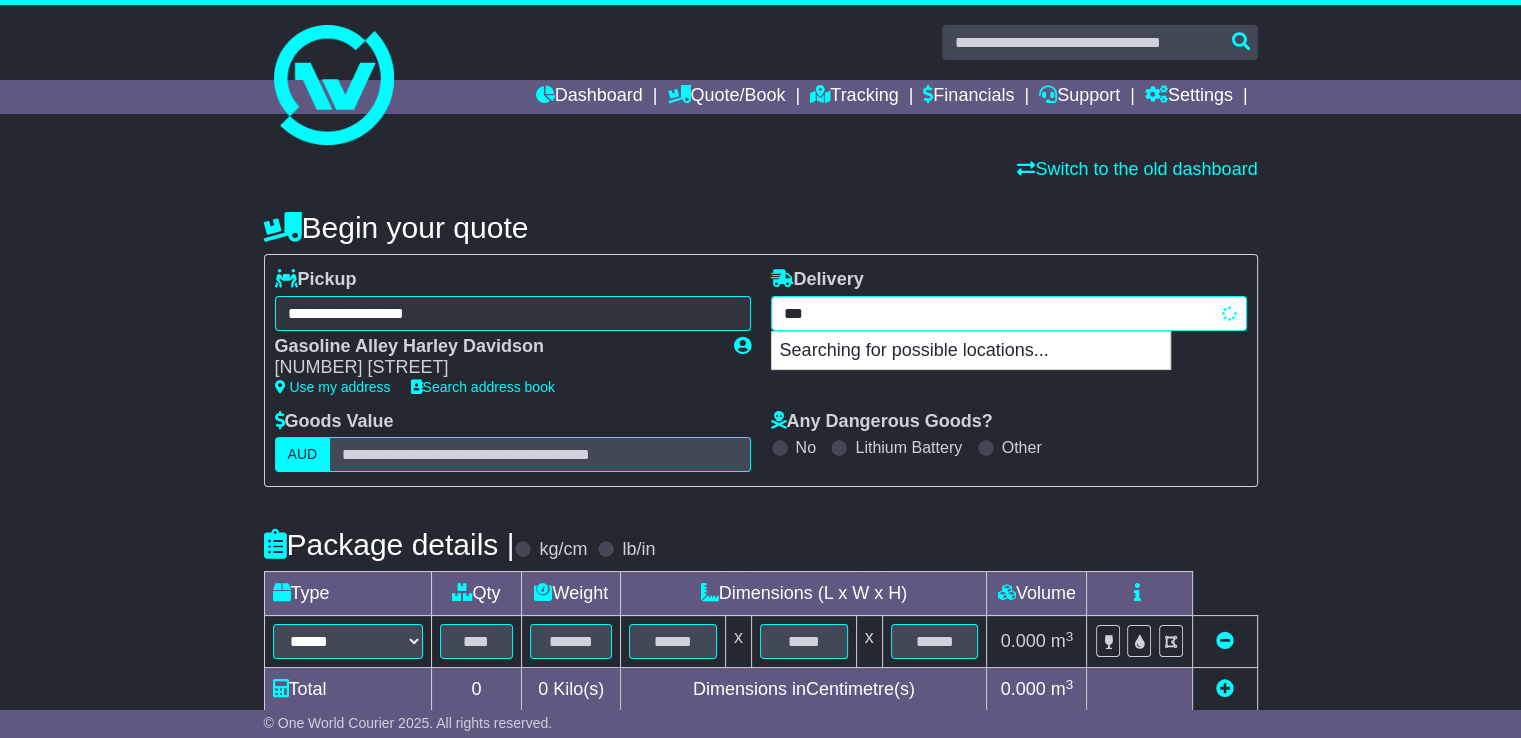 type on "****" 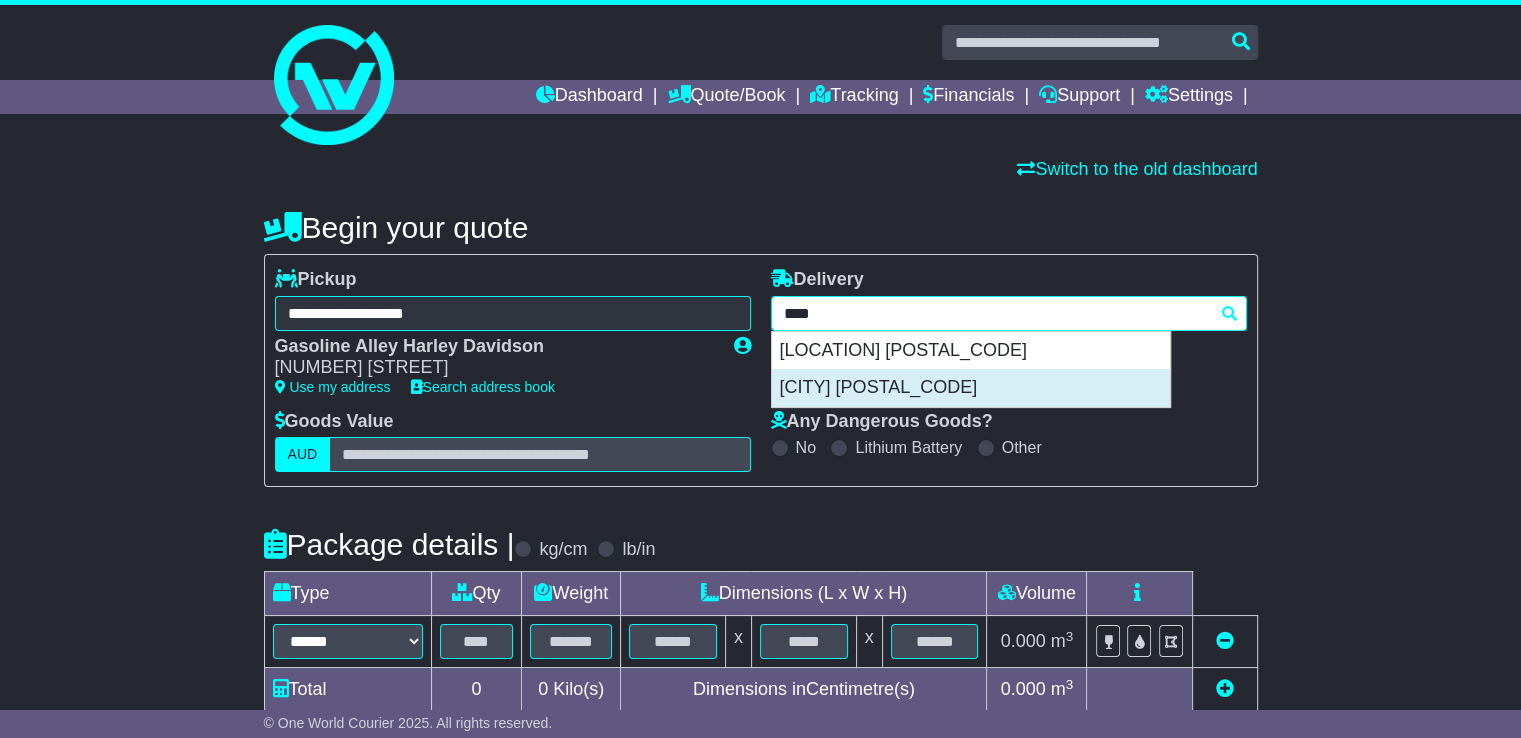 click on "[CITY] [POSTAL_CODE]" at bounding box center [971, 388] 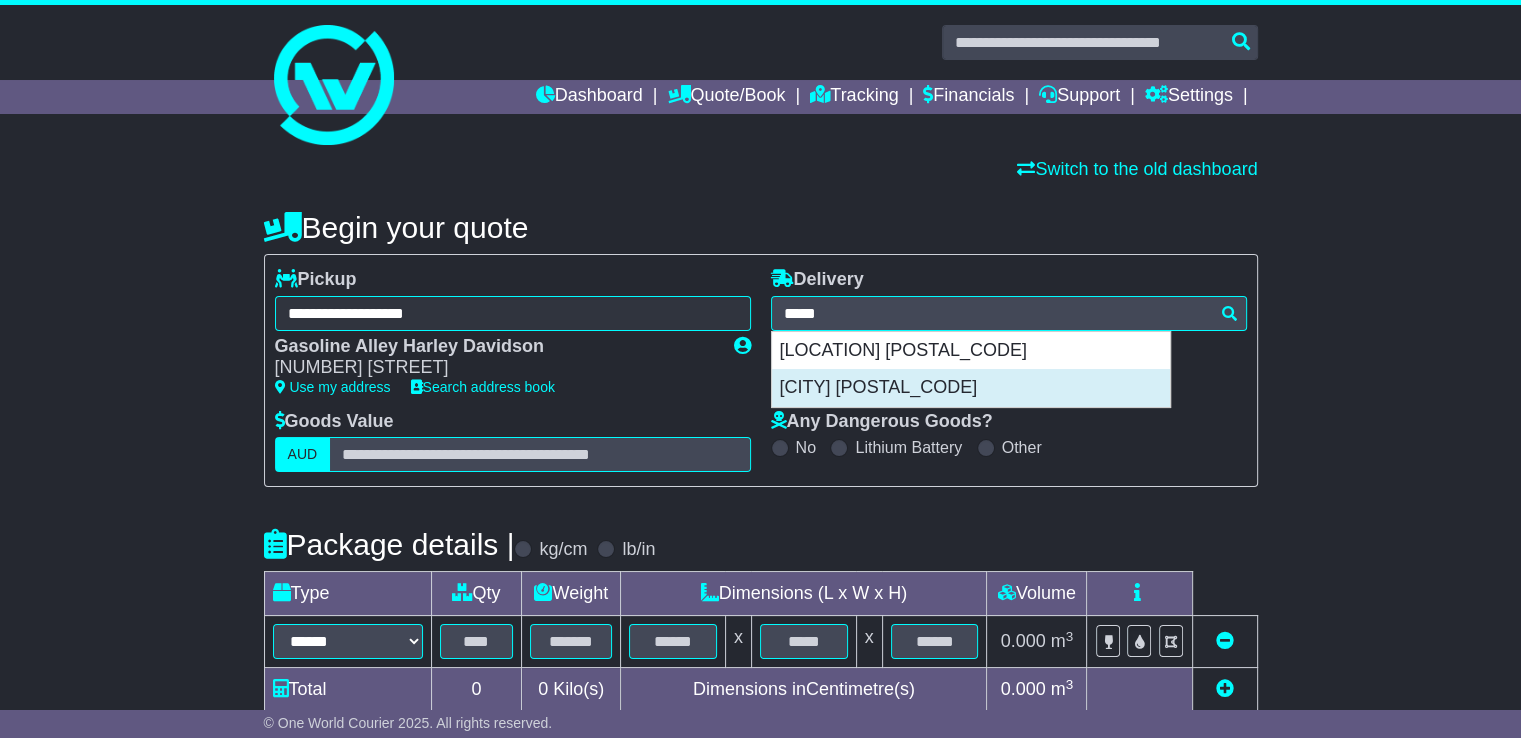 type on "**********" 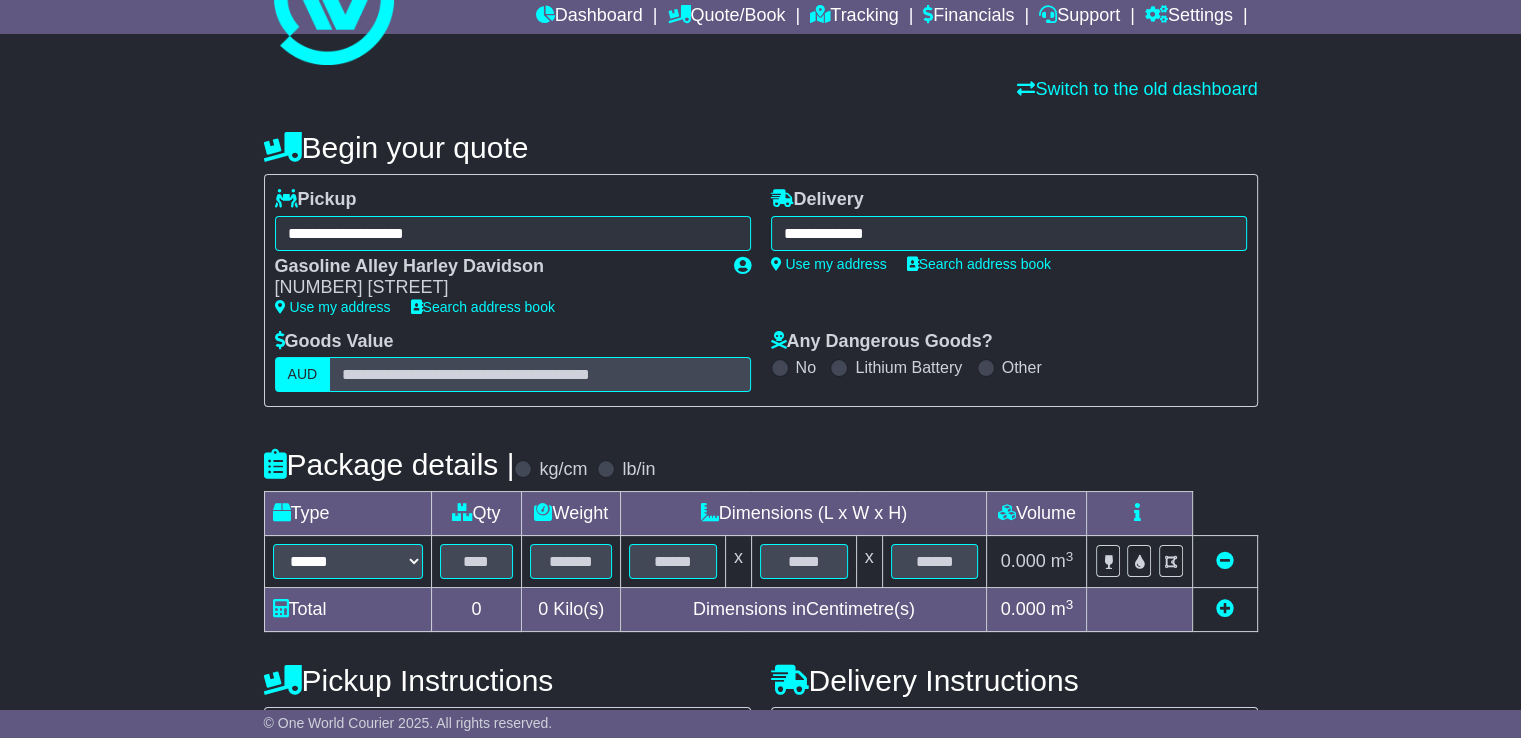 scroll, scrollTop: 200, scrollLeft: 0, axis: vertical 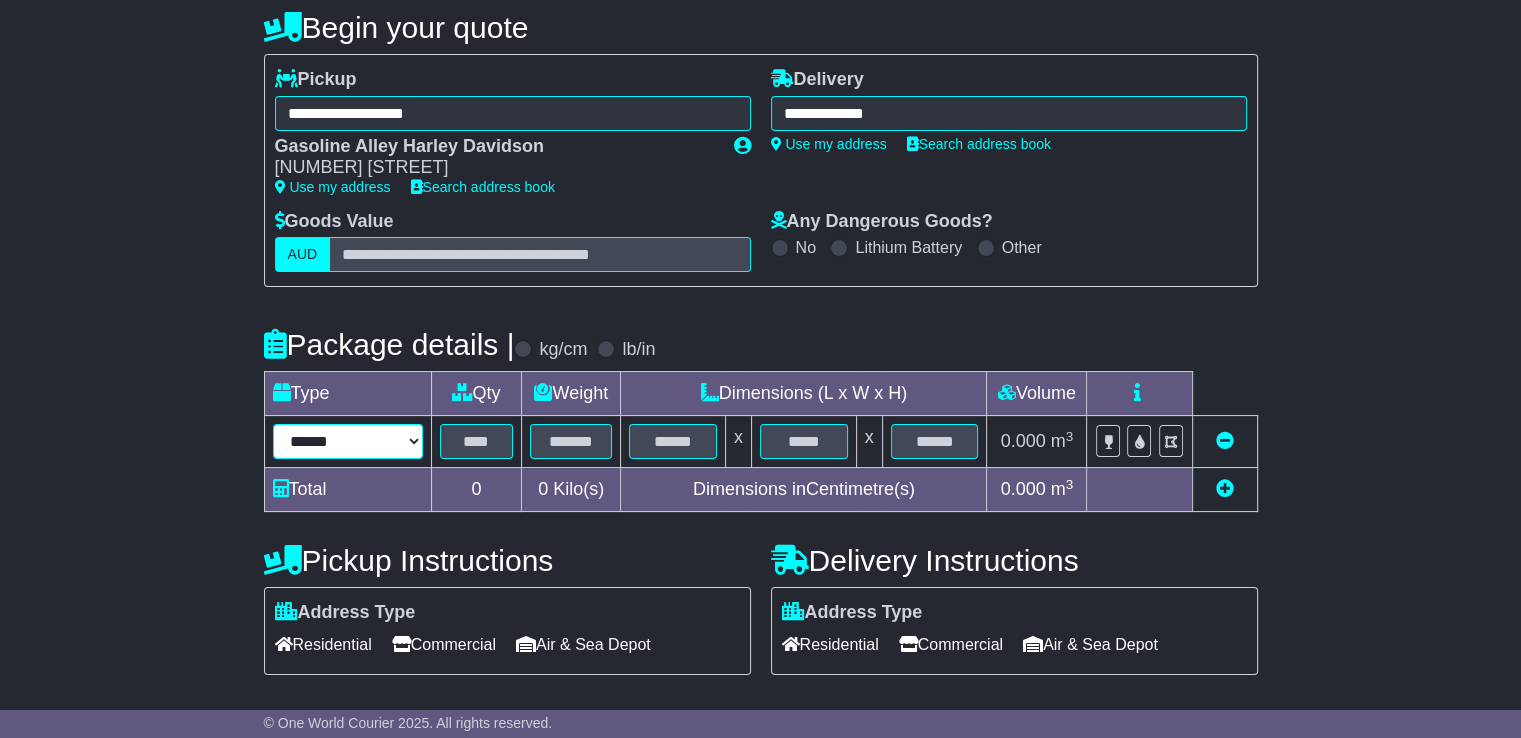 click on "****** ****** *** ******** ***** **** **** ****** *** *******" at bounding box center (348, 441) 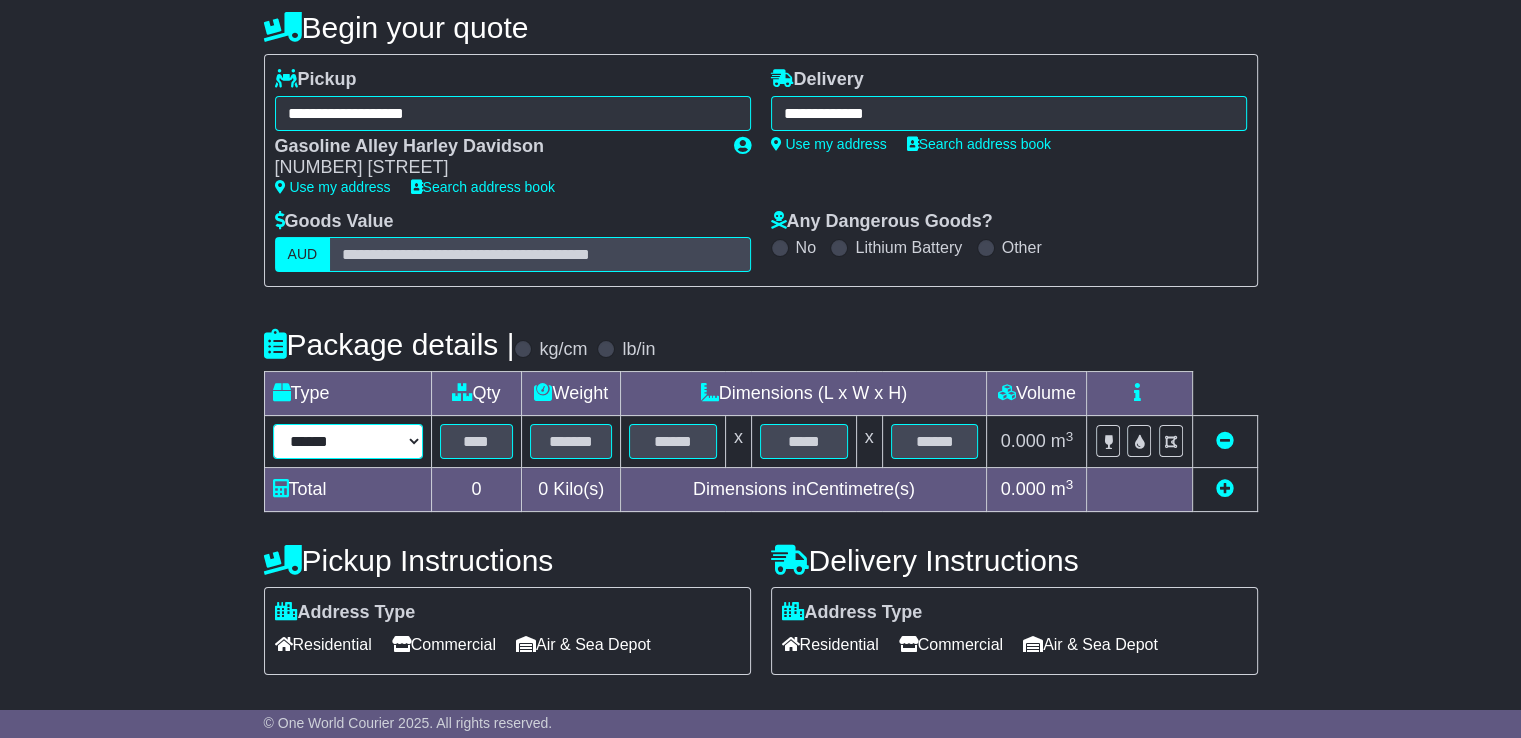 select on "****" 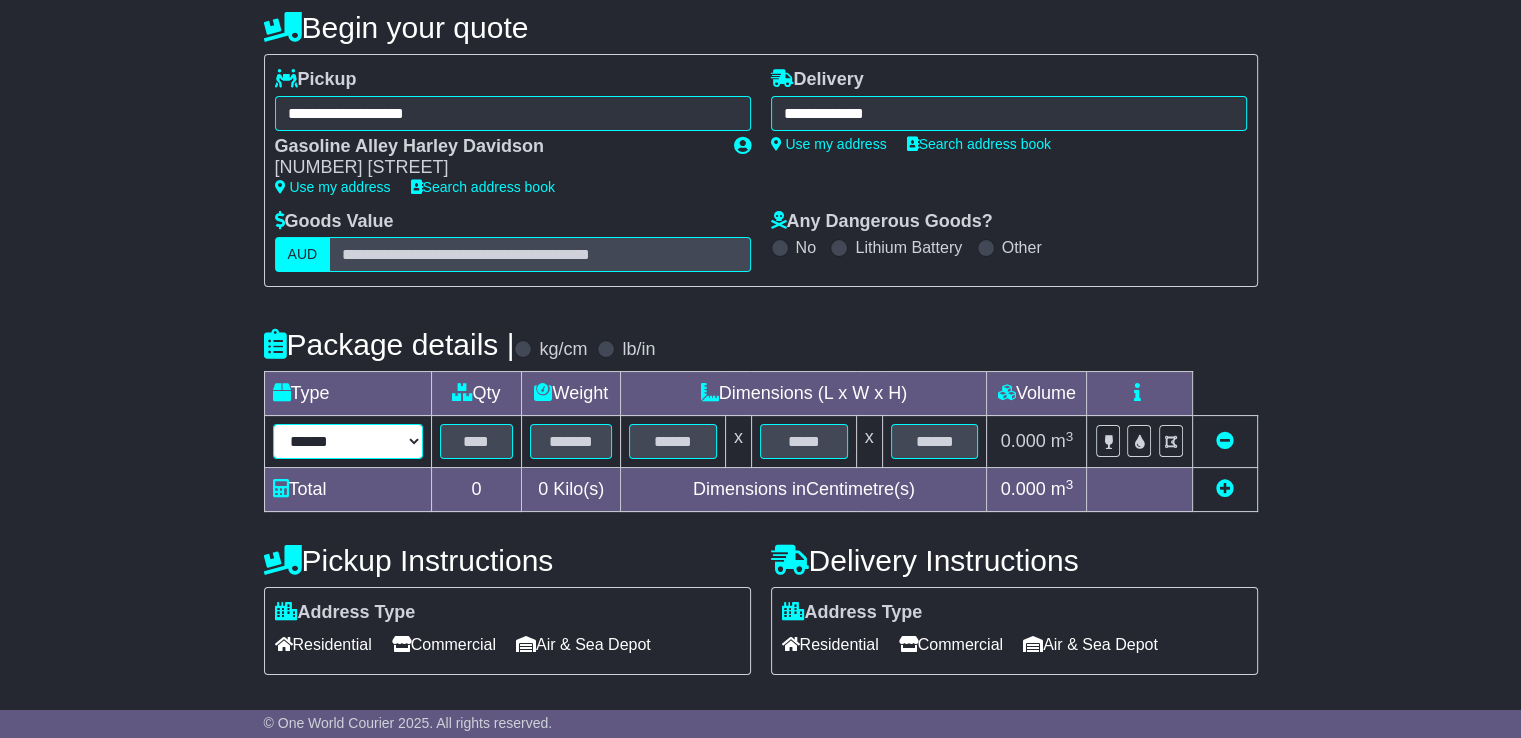 click on "****** ****** *** ******** ***** **** **** ****** *** *******" at bounding box center [348, 441] 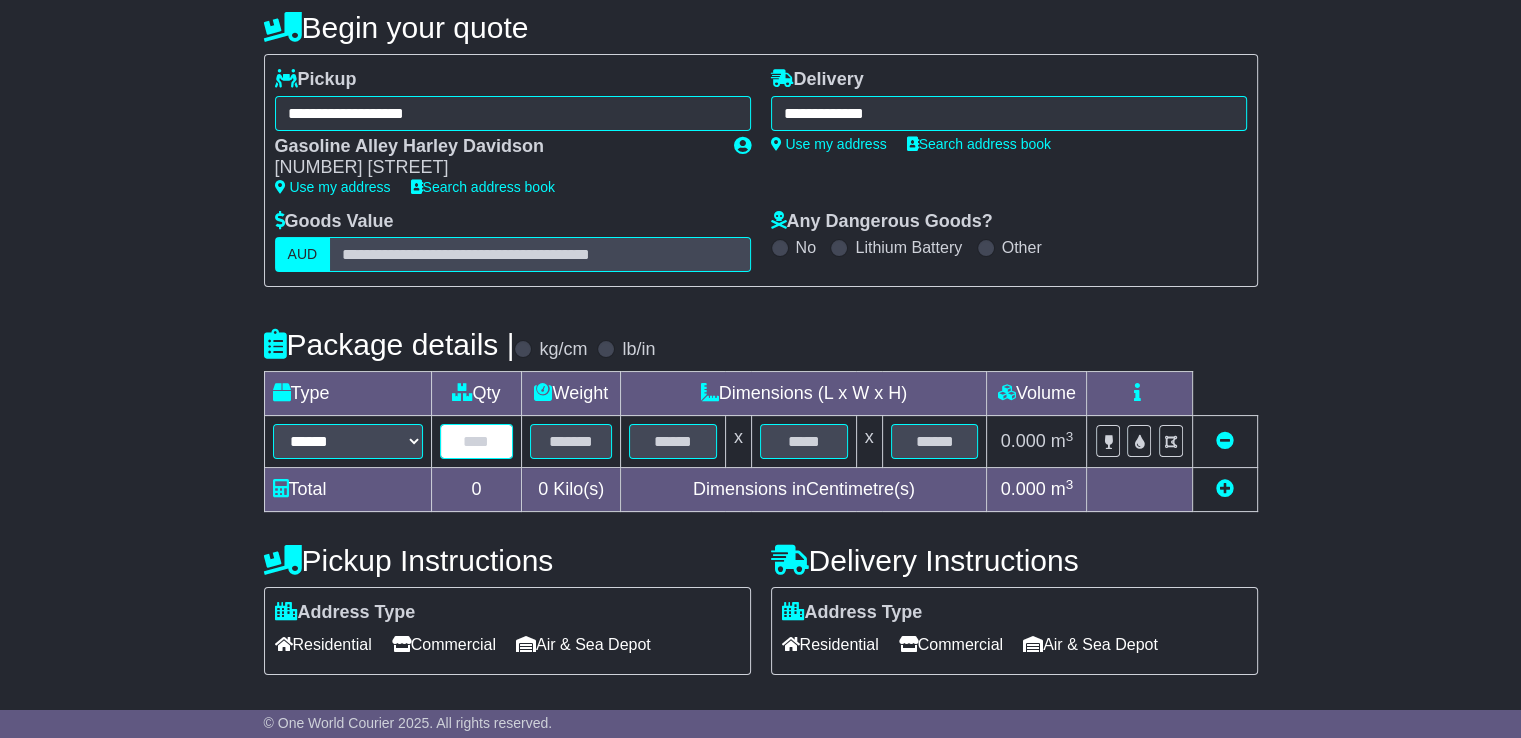 click at bounding box center [477, 441] 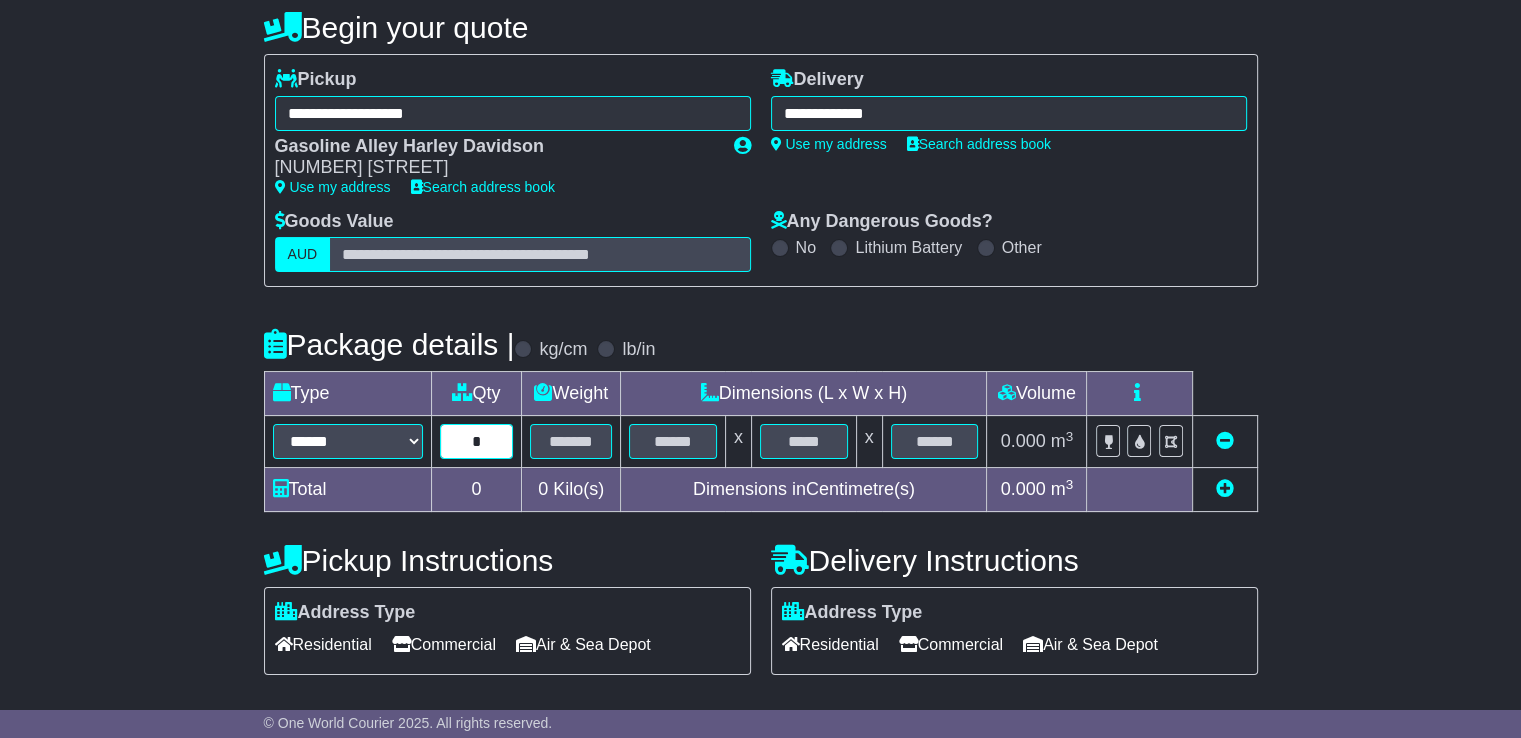 type on "*" 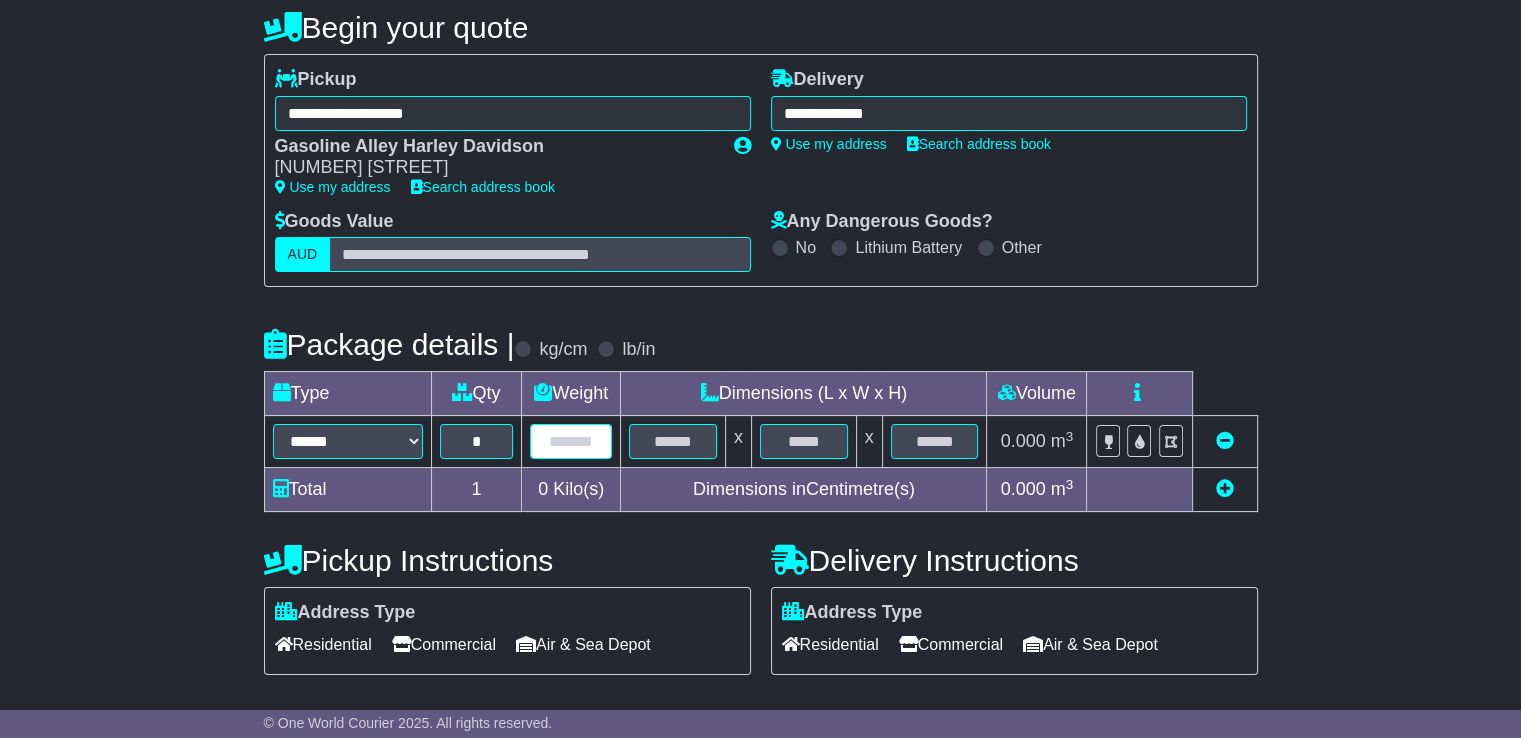 click at bounding box center [571, 441] 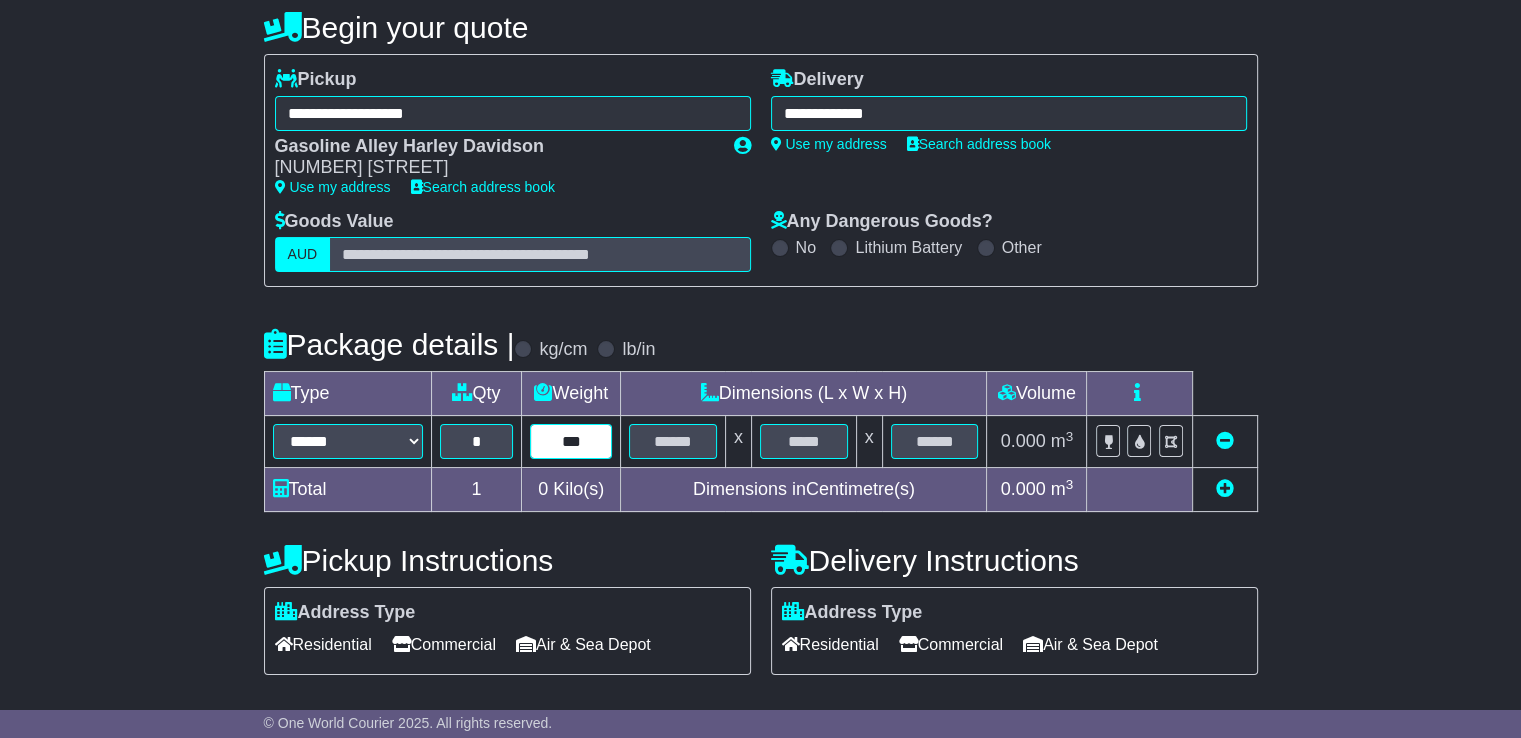 type on "***" 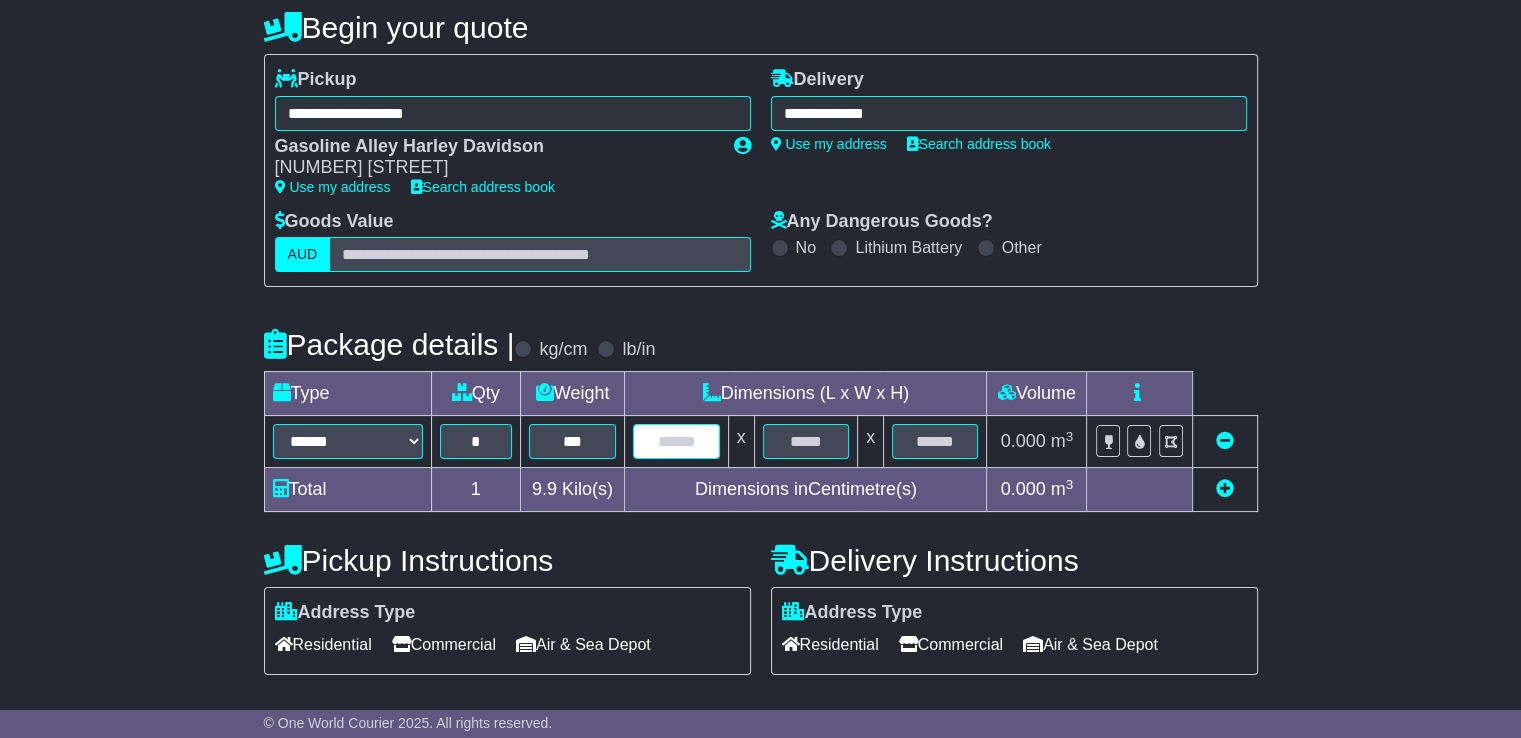 click at bounding box center [676, 441] 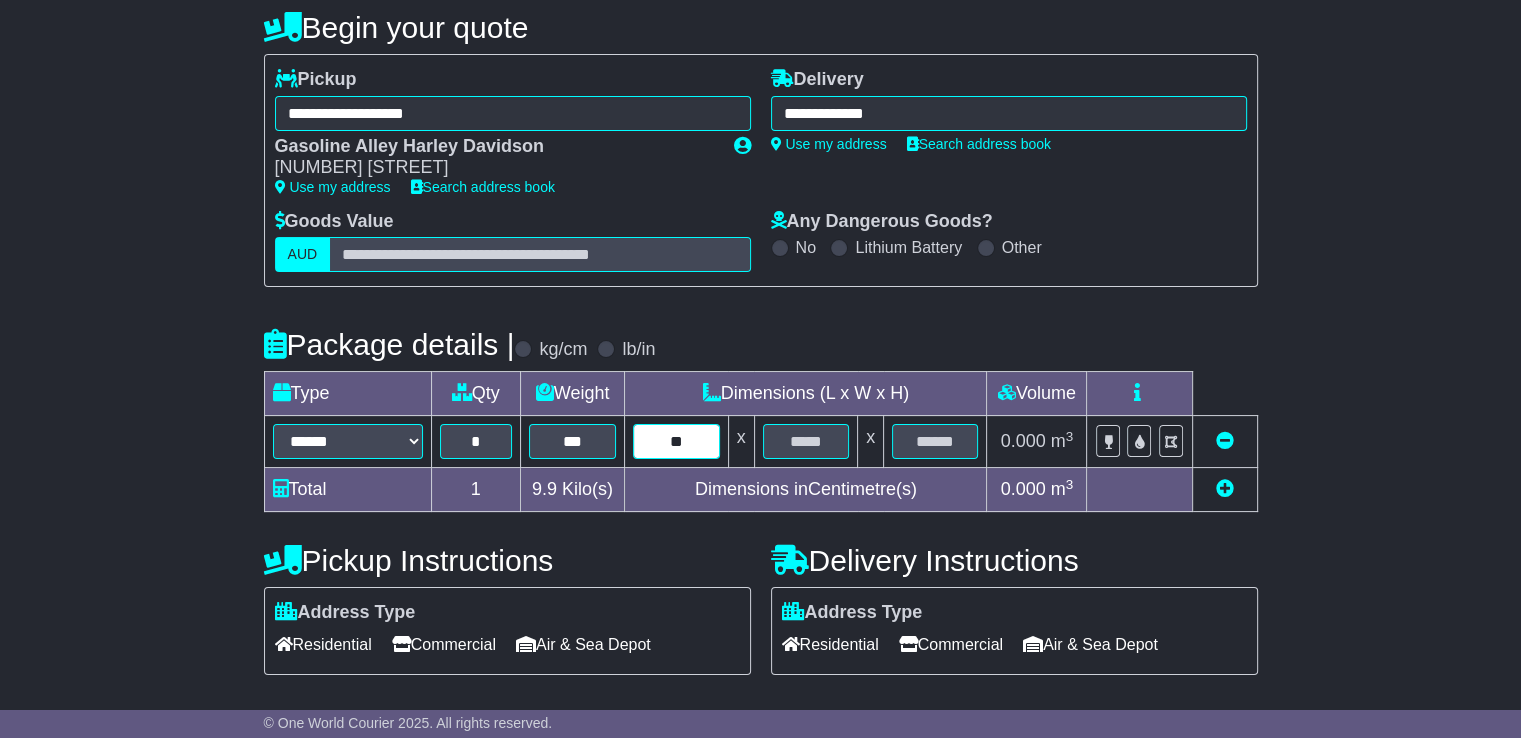 type on "**" 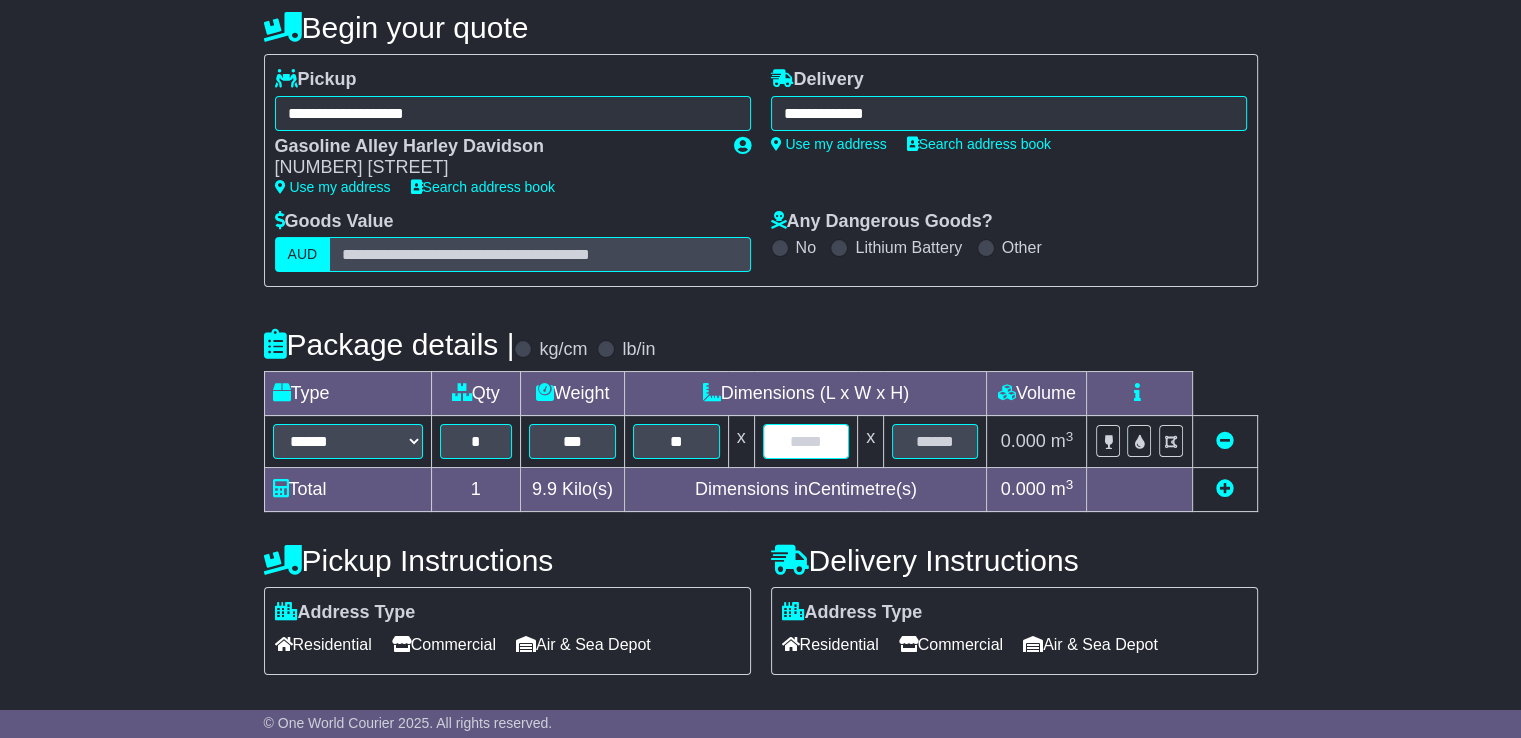 click at bounding box center (806, 441) 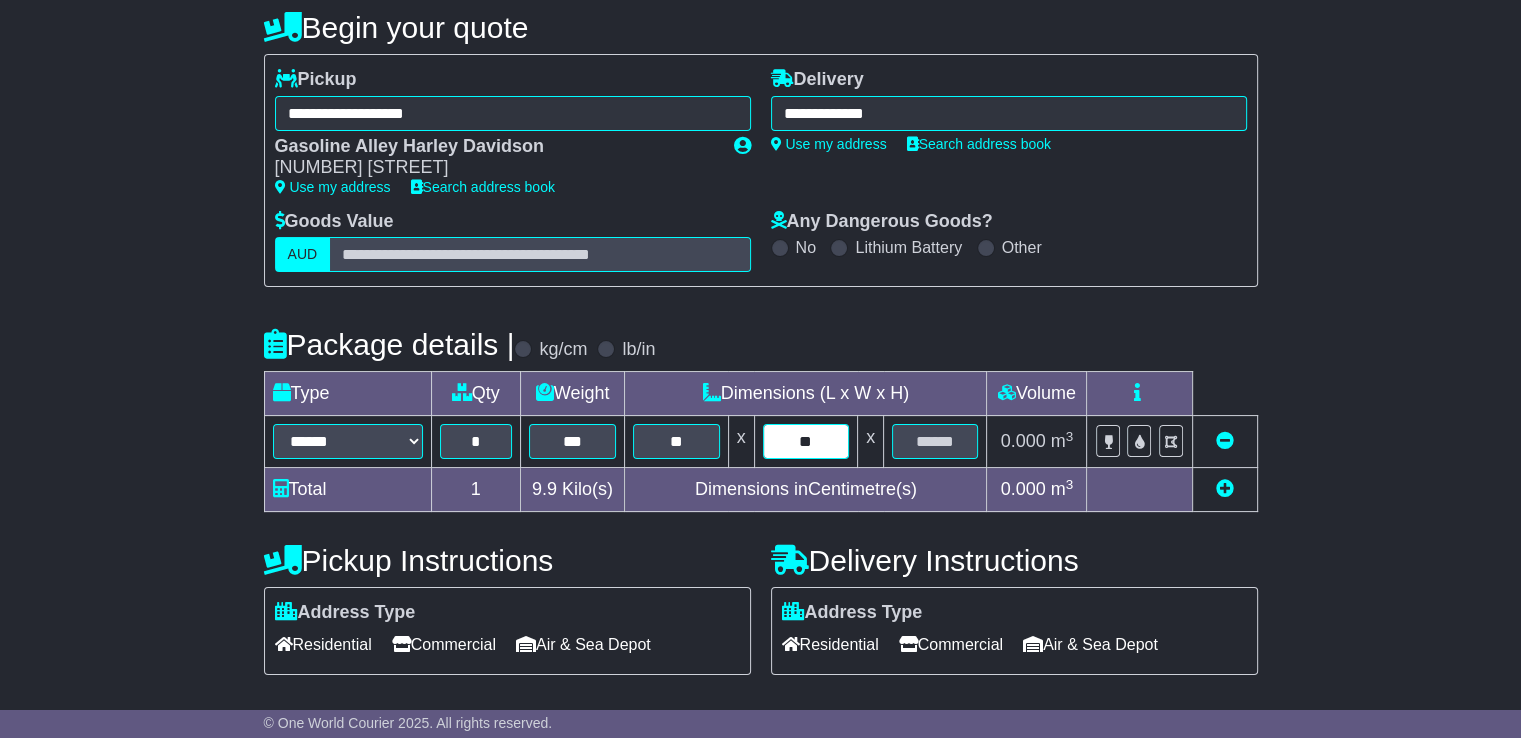 type on "**" 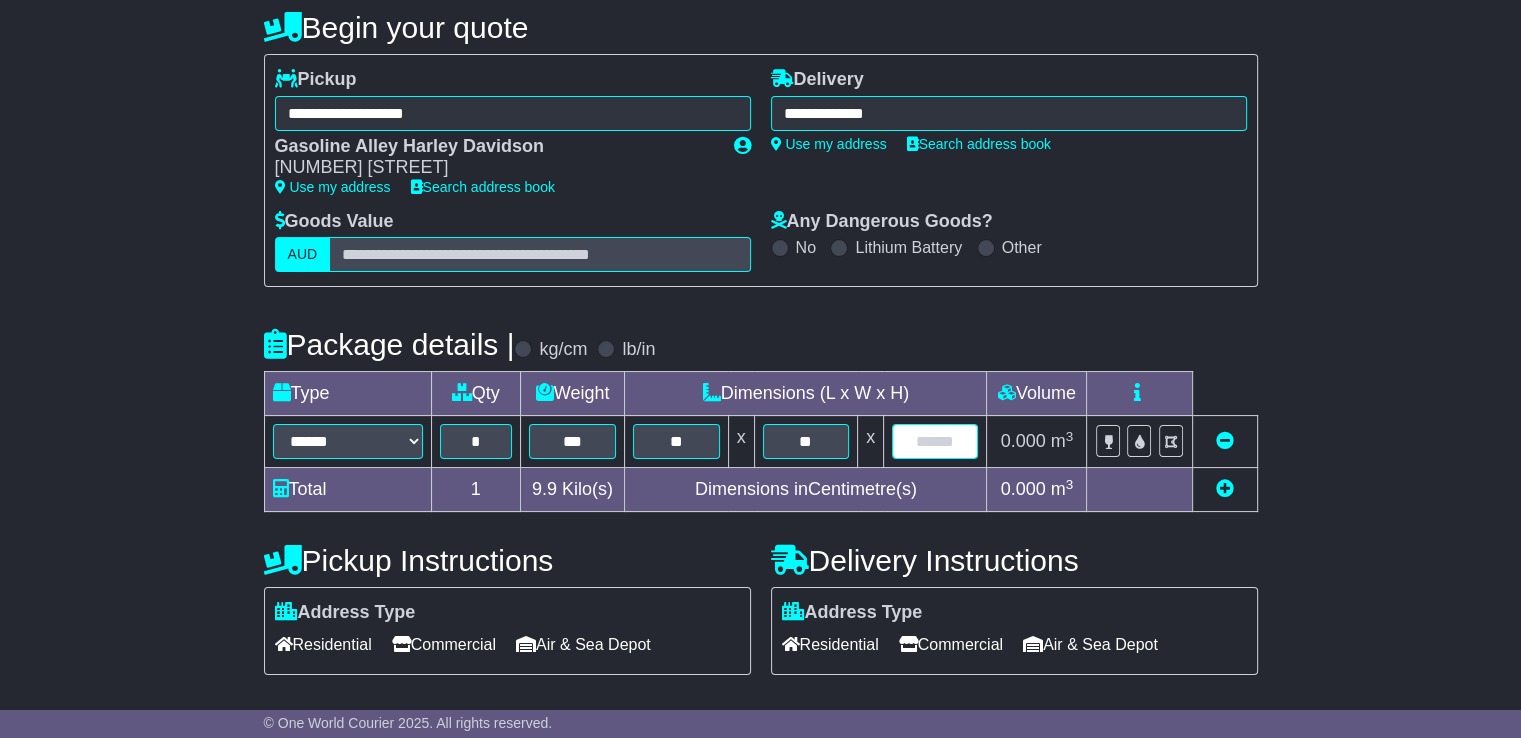 click at bounding box center [935, 441] 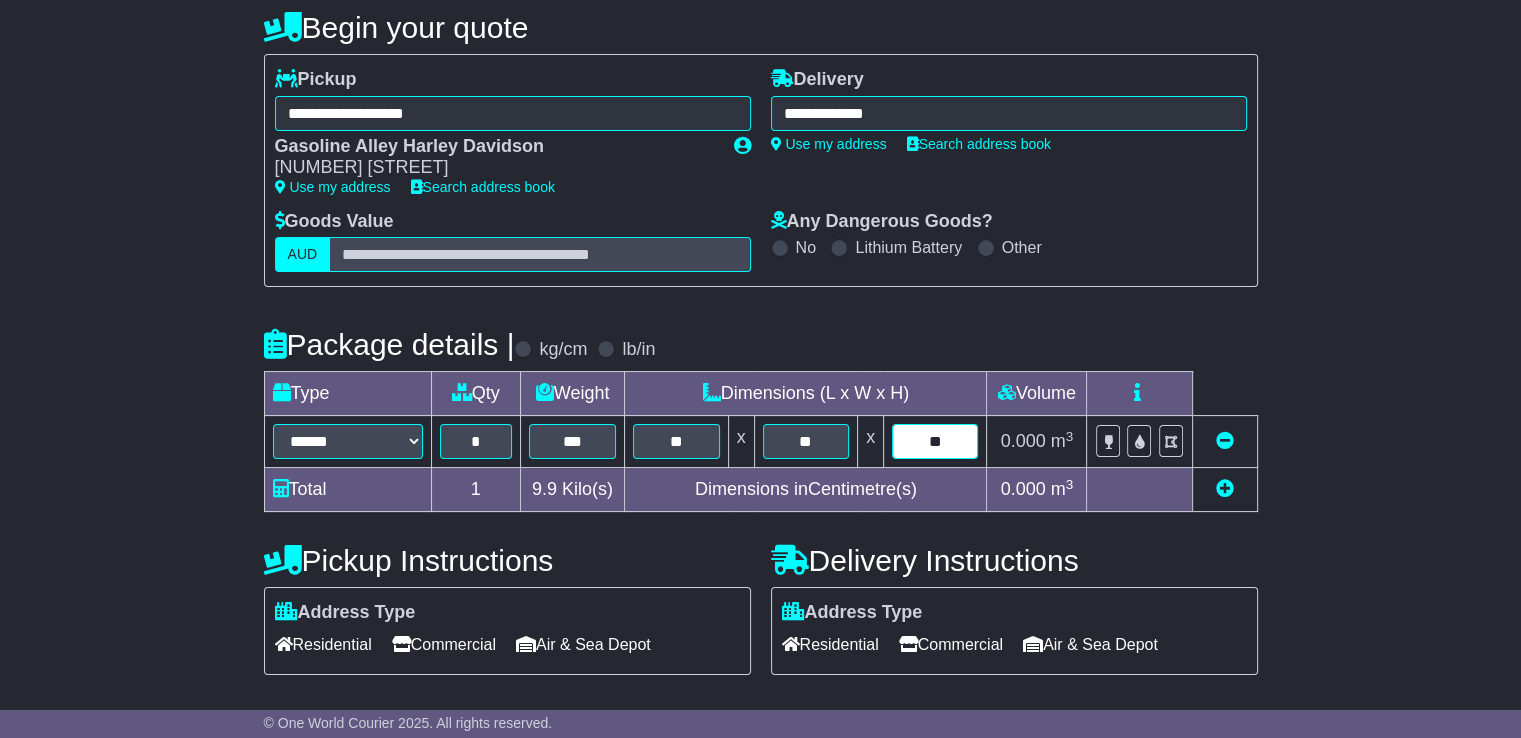 type on "**" 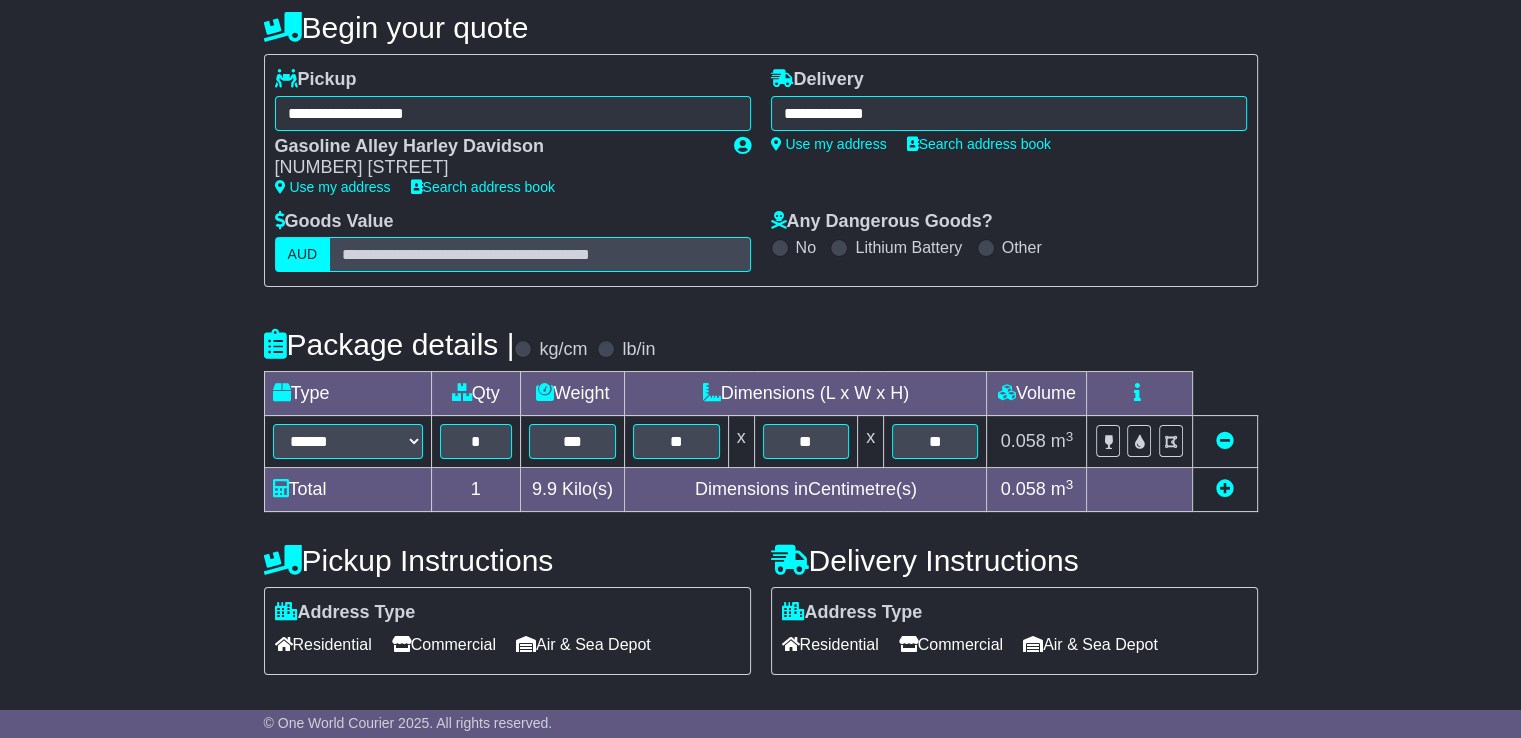 click at bounding box center (1225, 488) 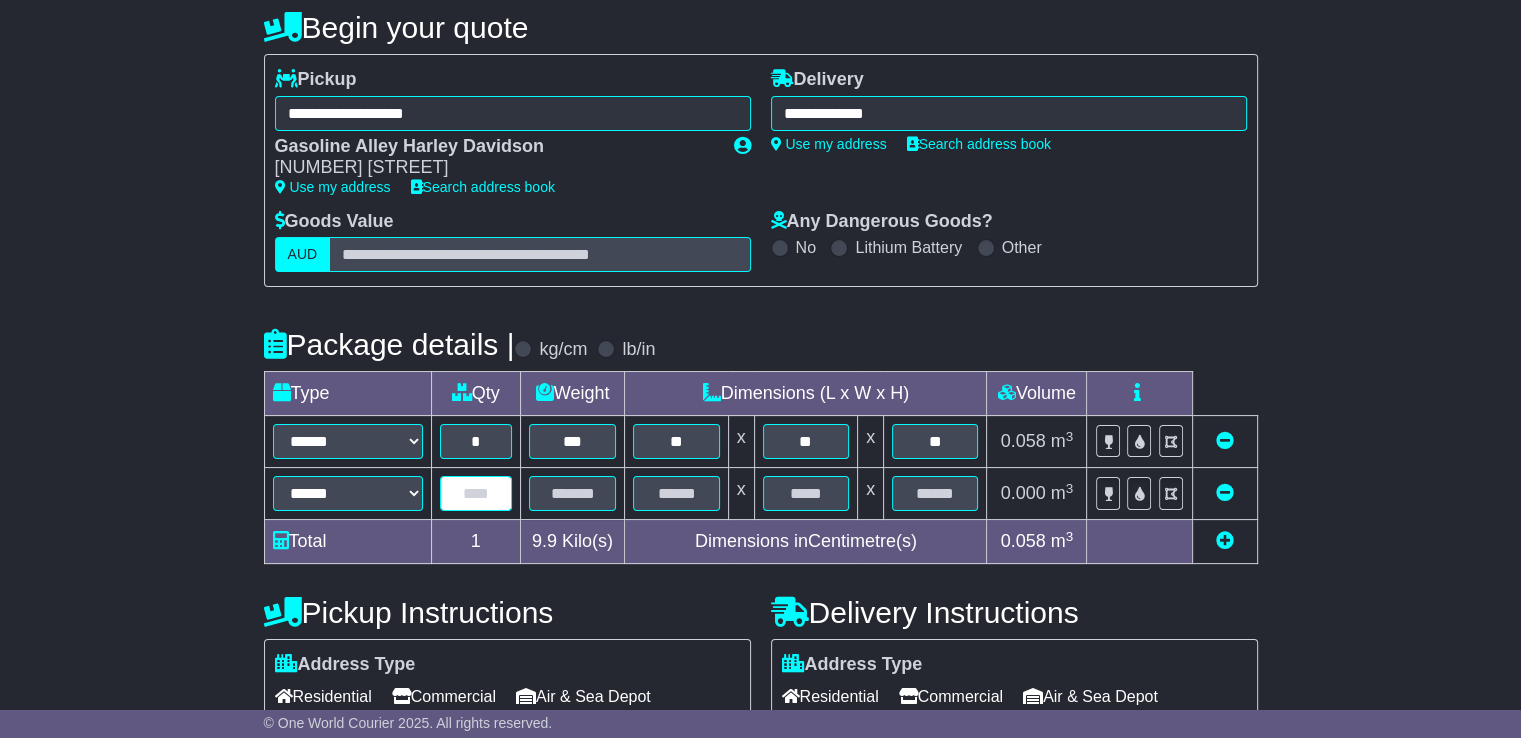 click at bounding box center [476, 493] 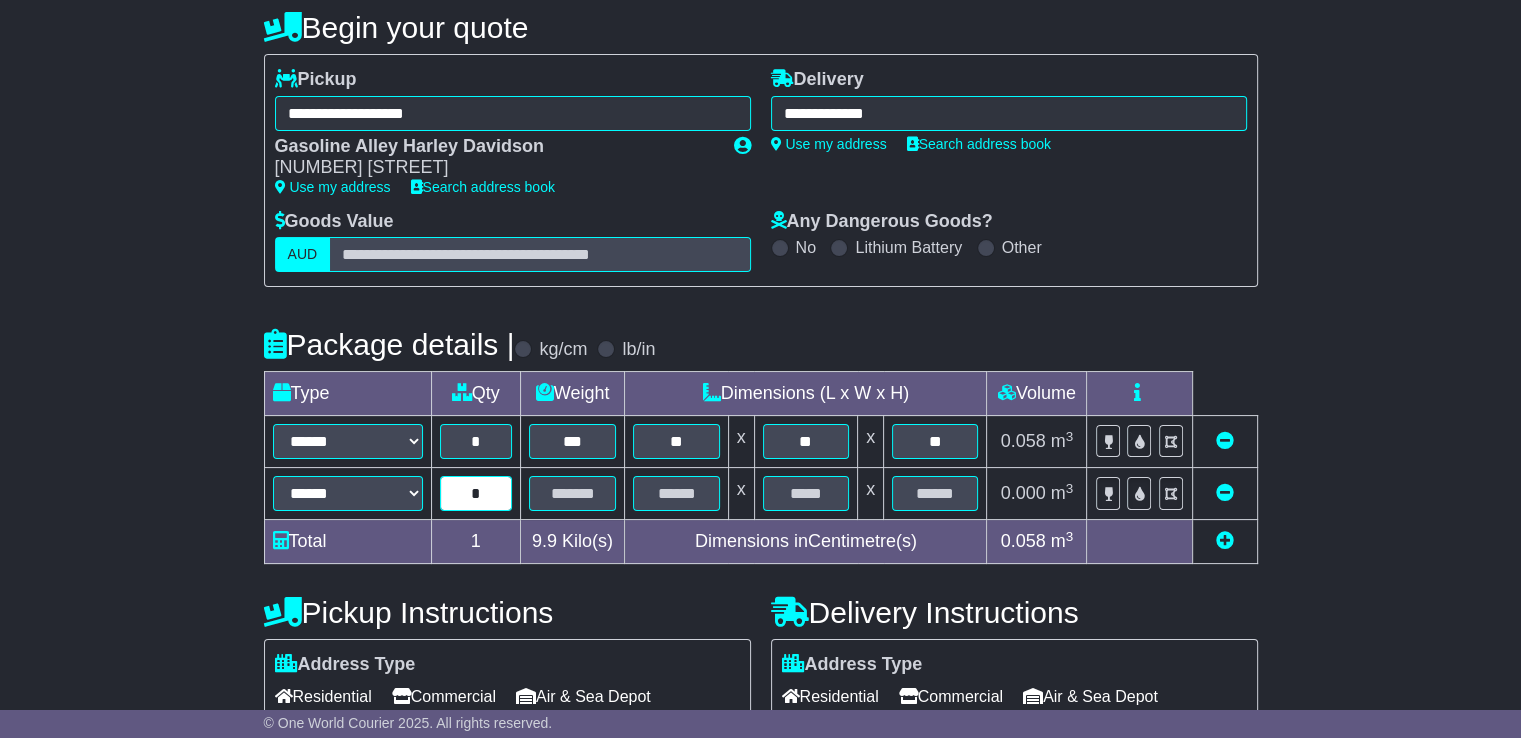 type on "*" 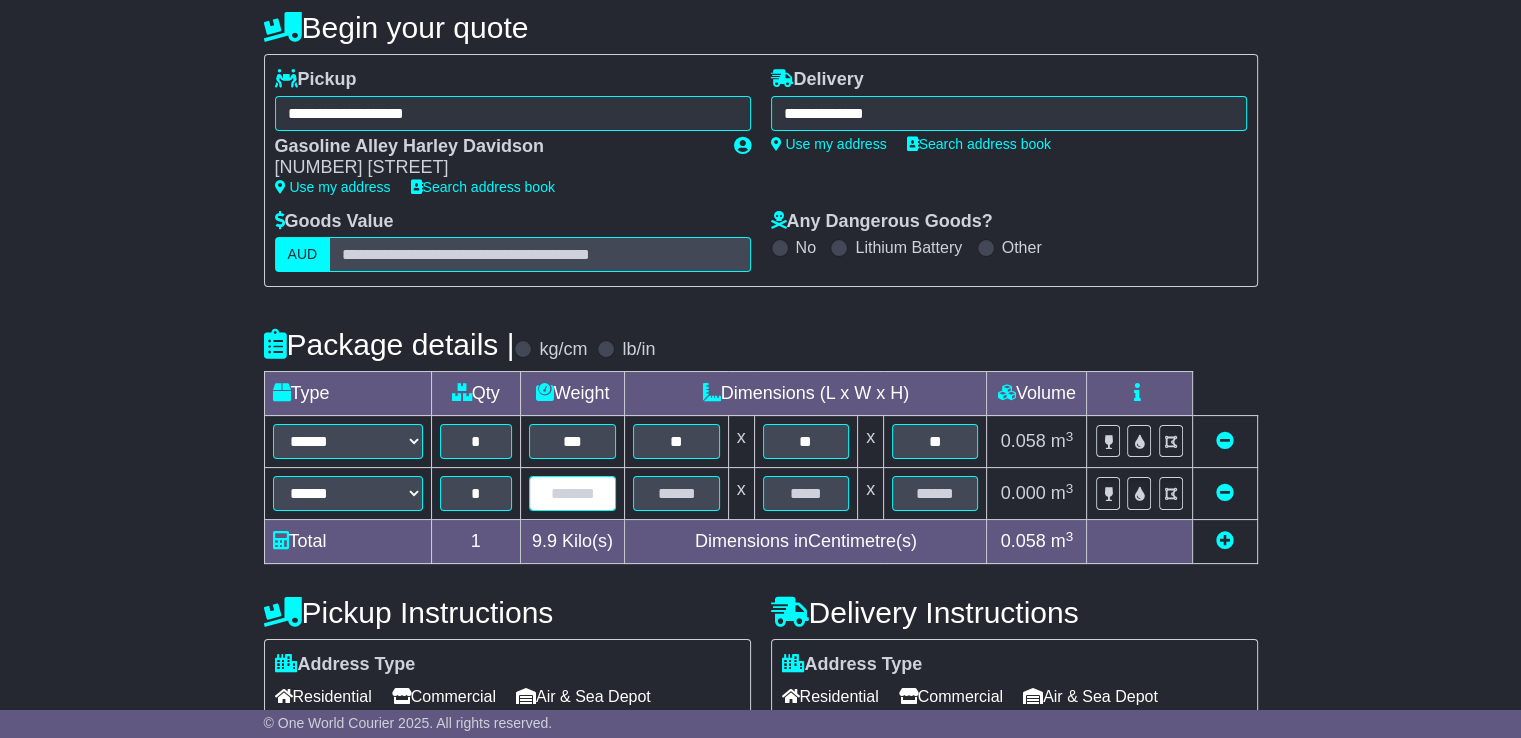 click at bounding box center [572, 493] 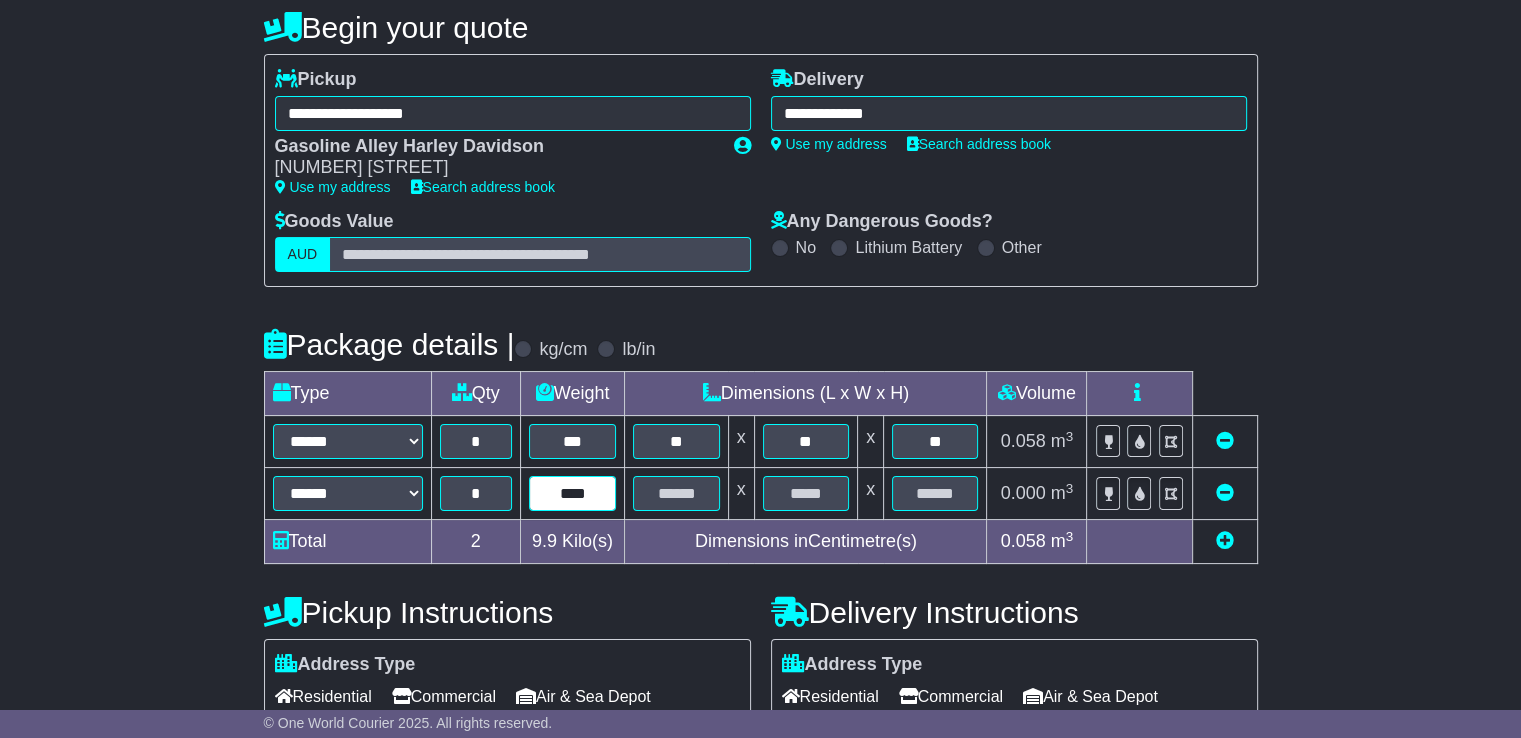 type on "****" 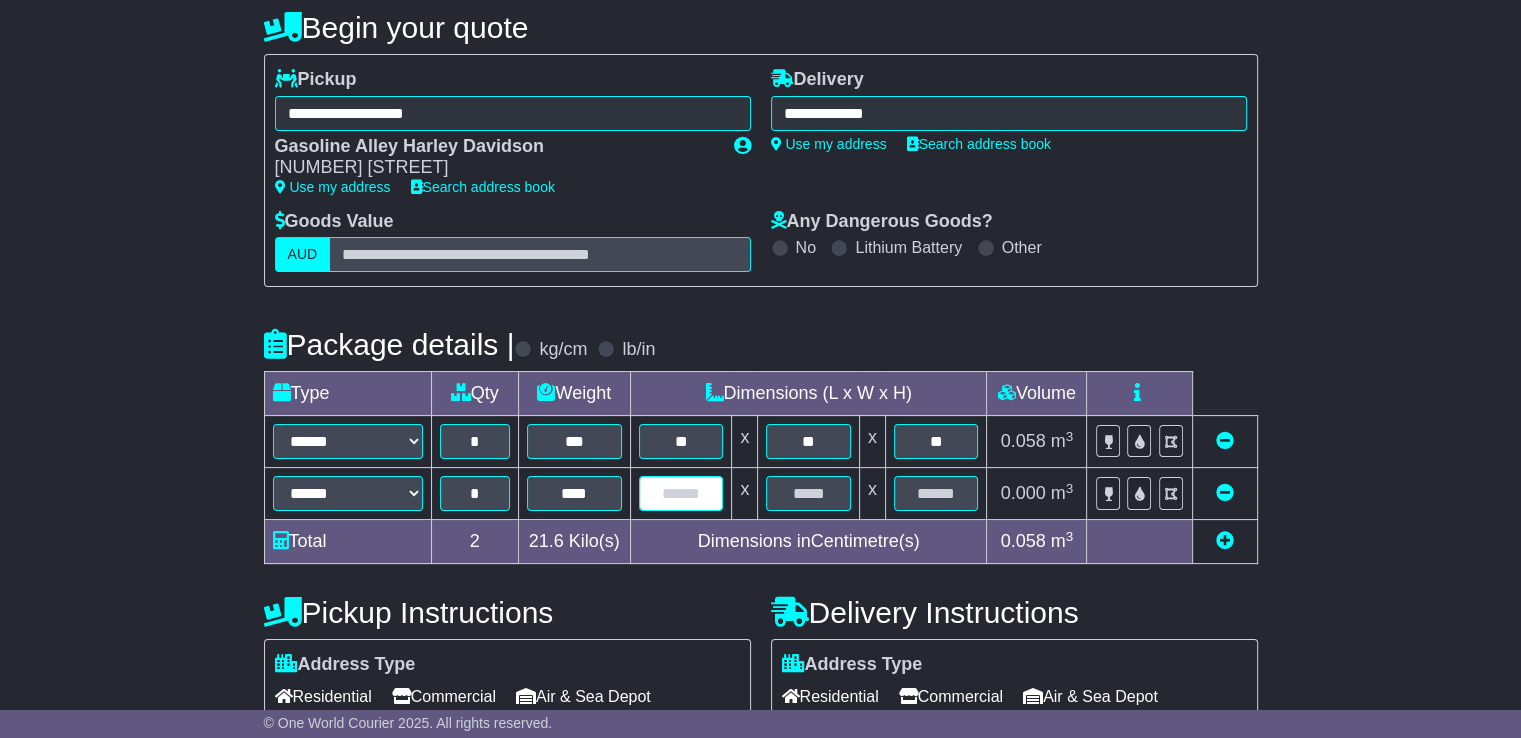 click at bounding box center (681, 493) 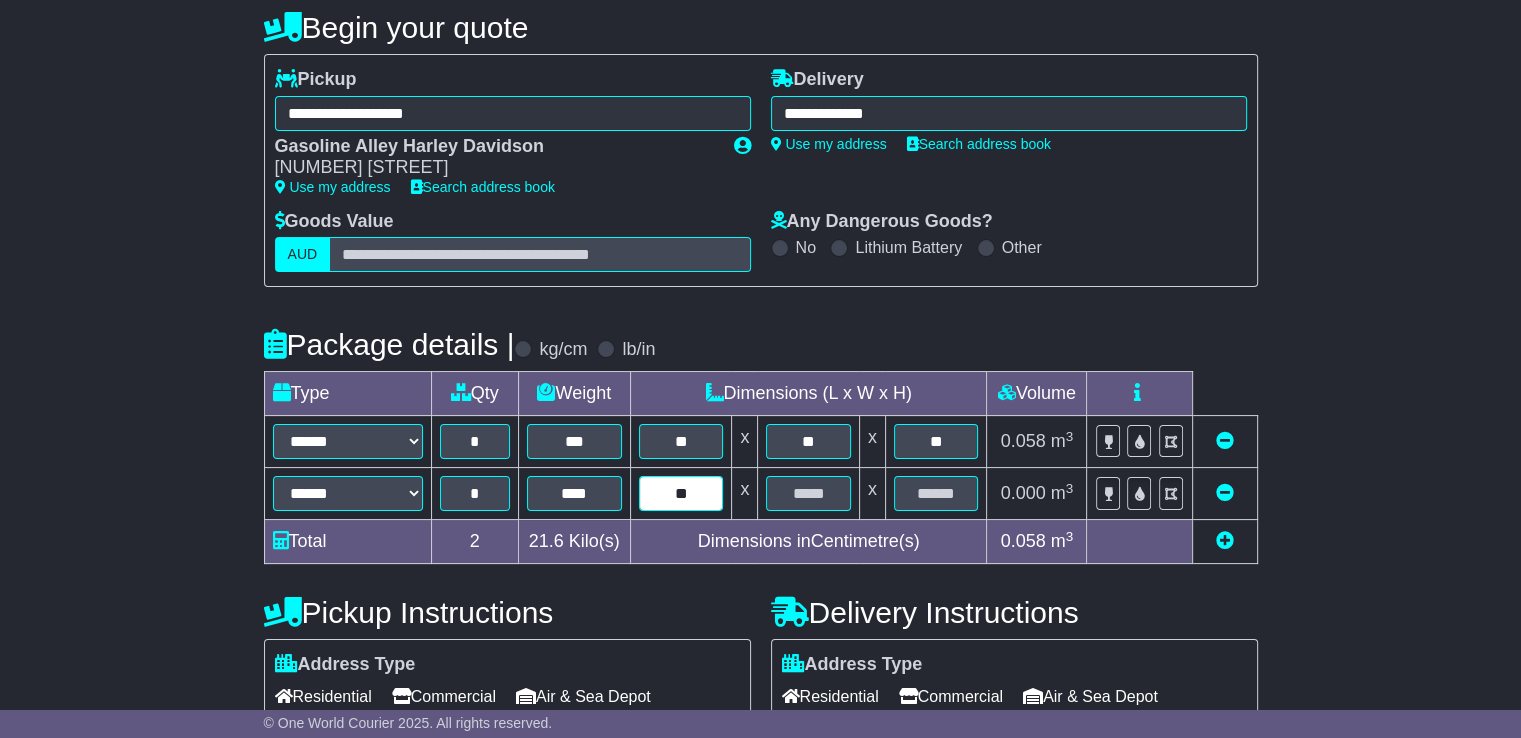 type on "**" 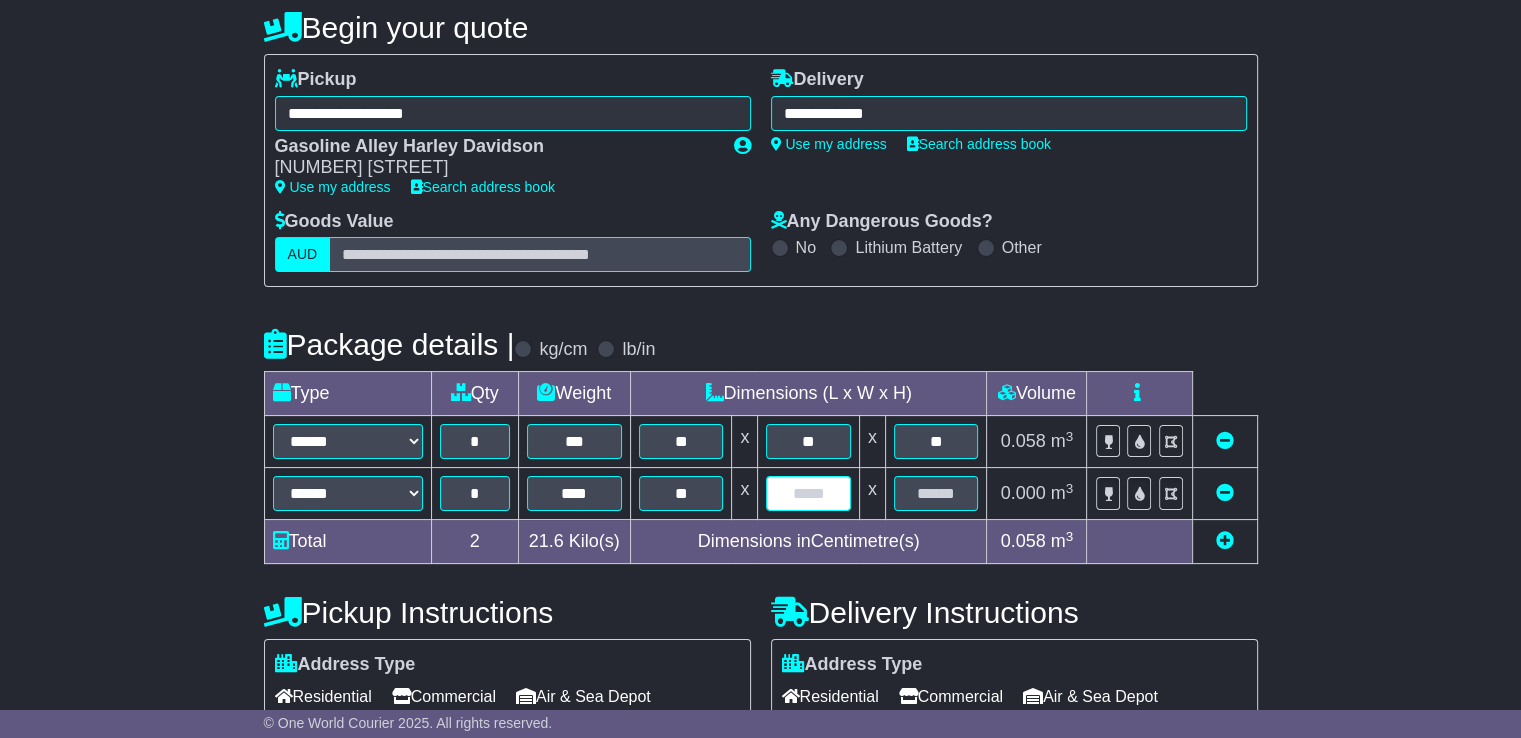 click at bounding box center [808, 493] 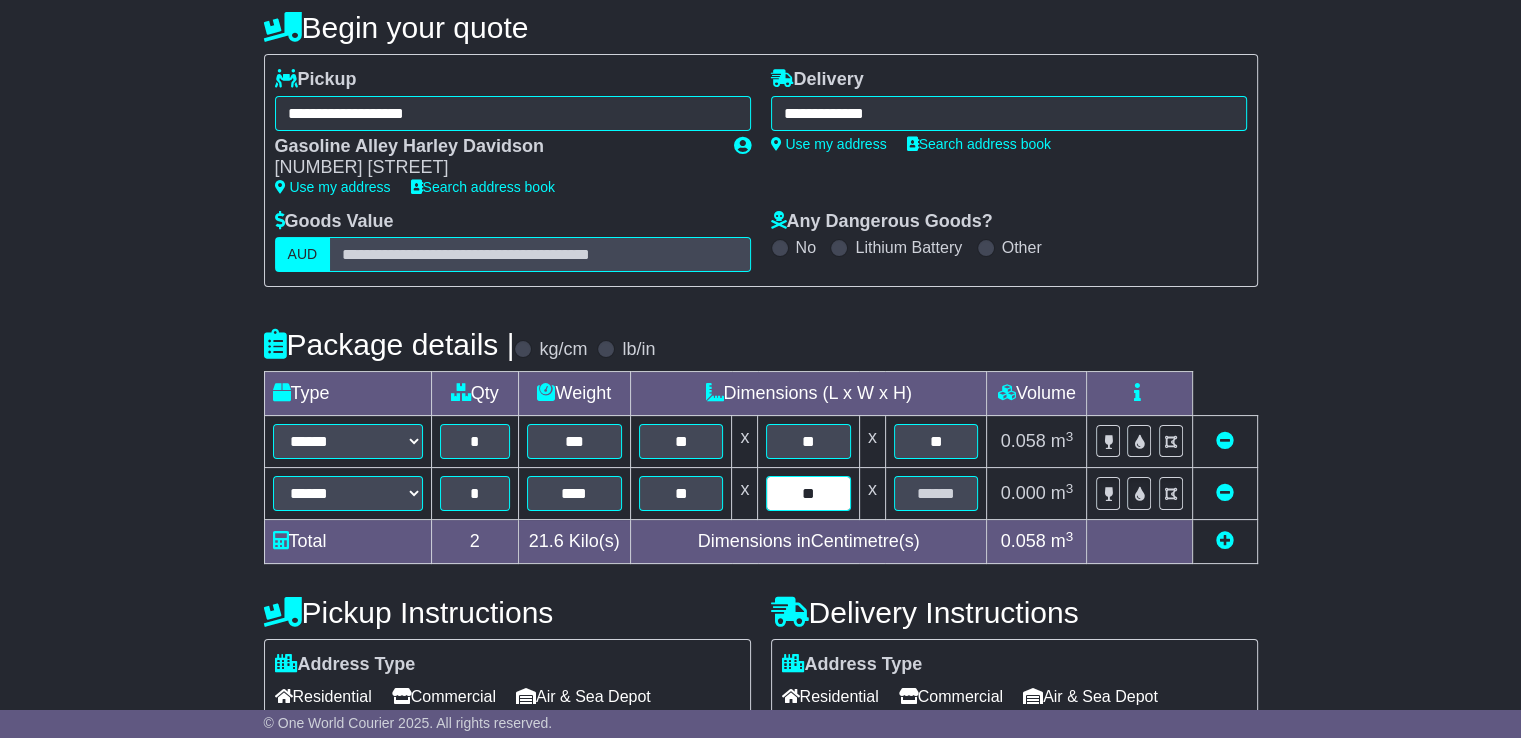 type on "**" 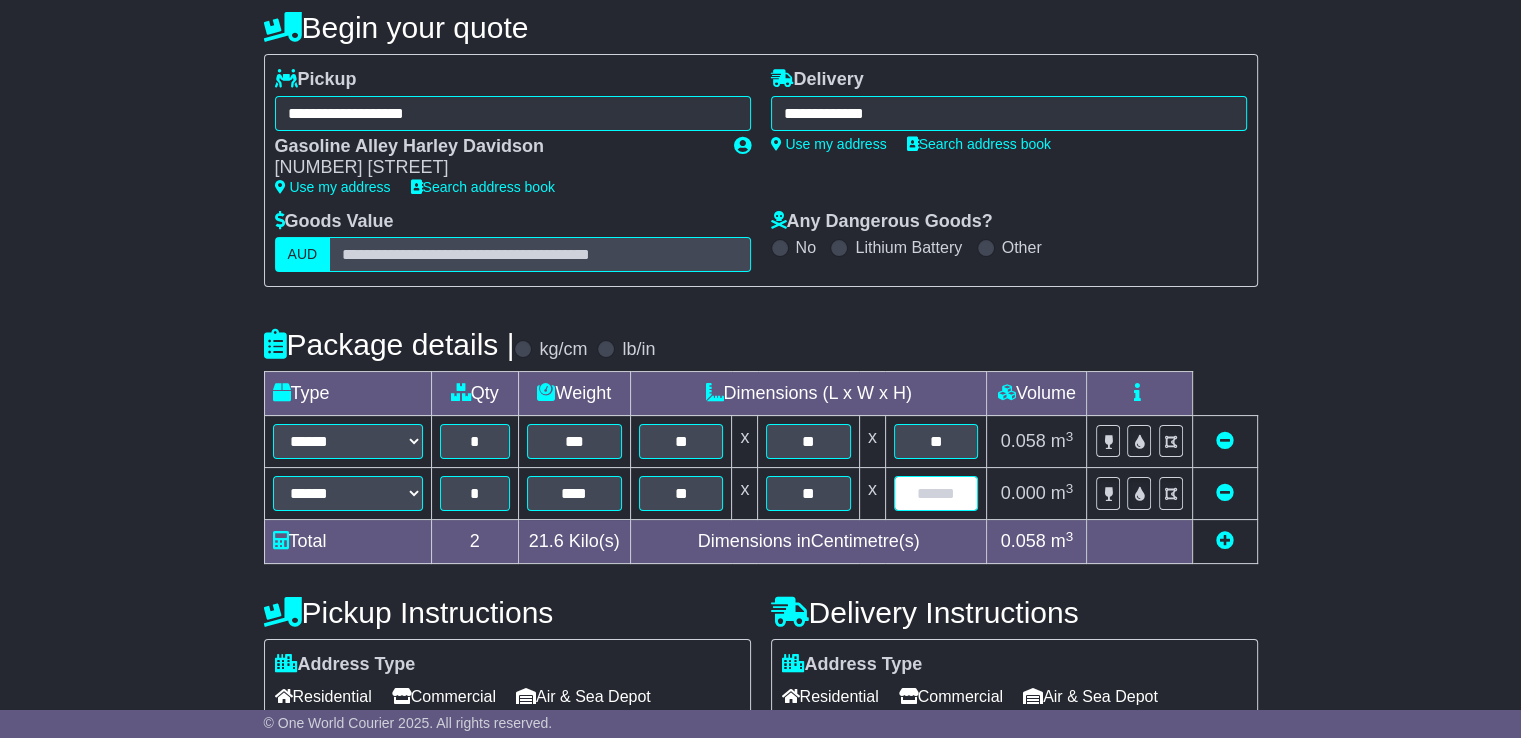 click at bounding box center [936, 493] 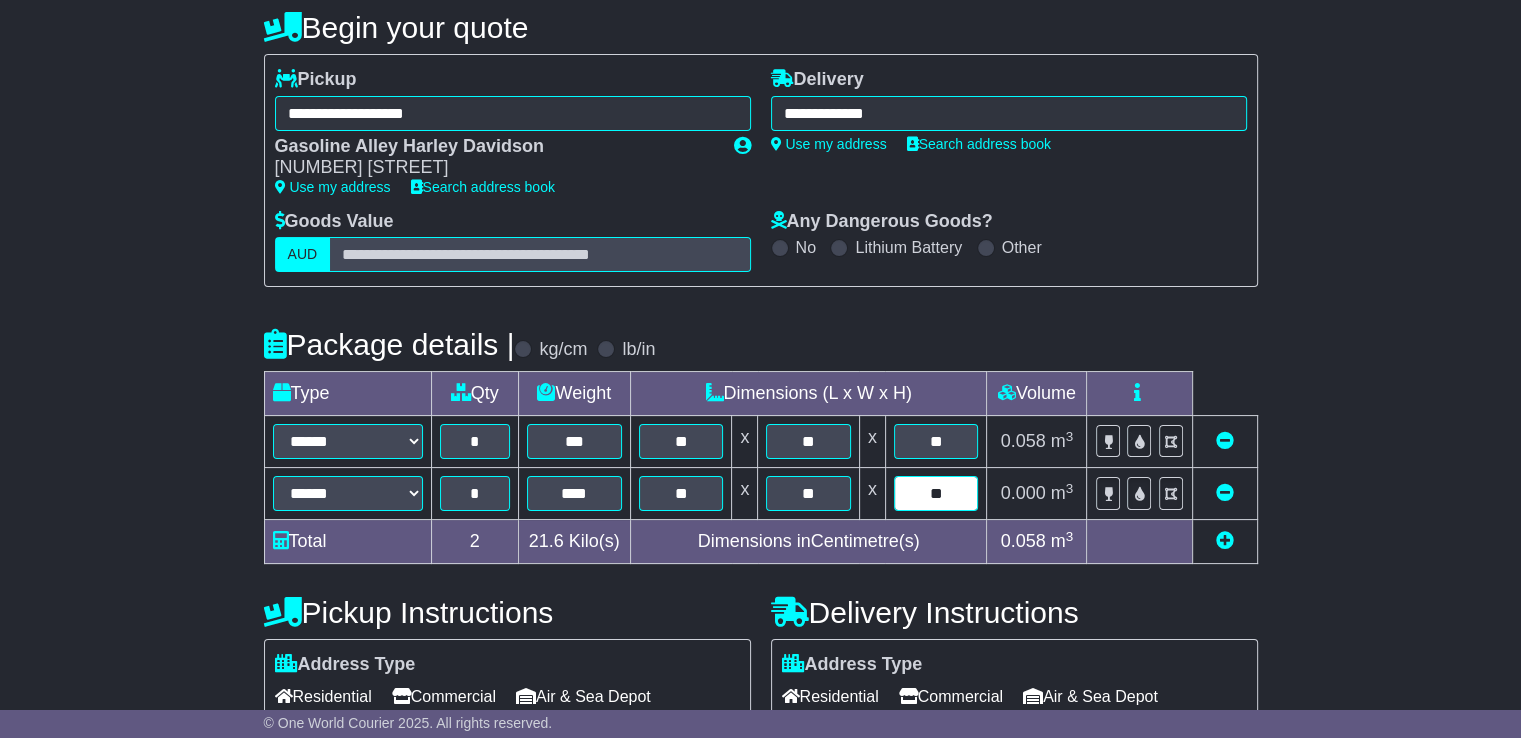 type on "**" 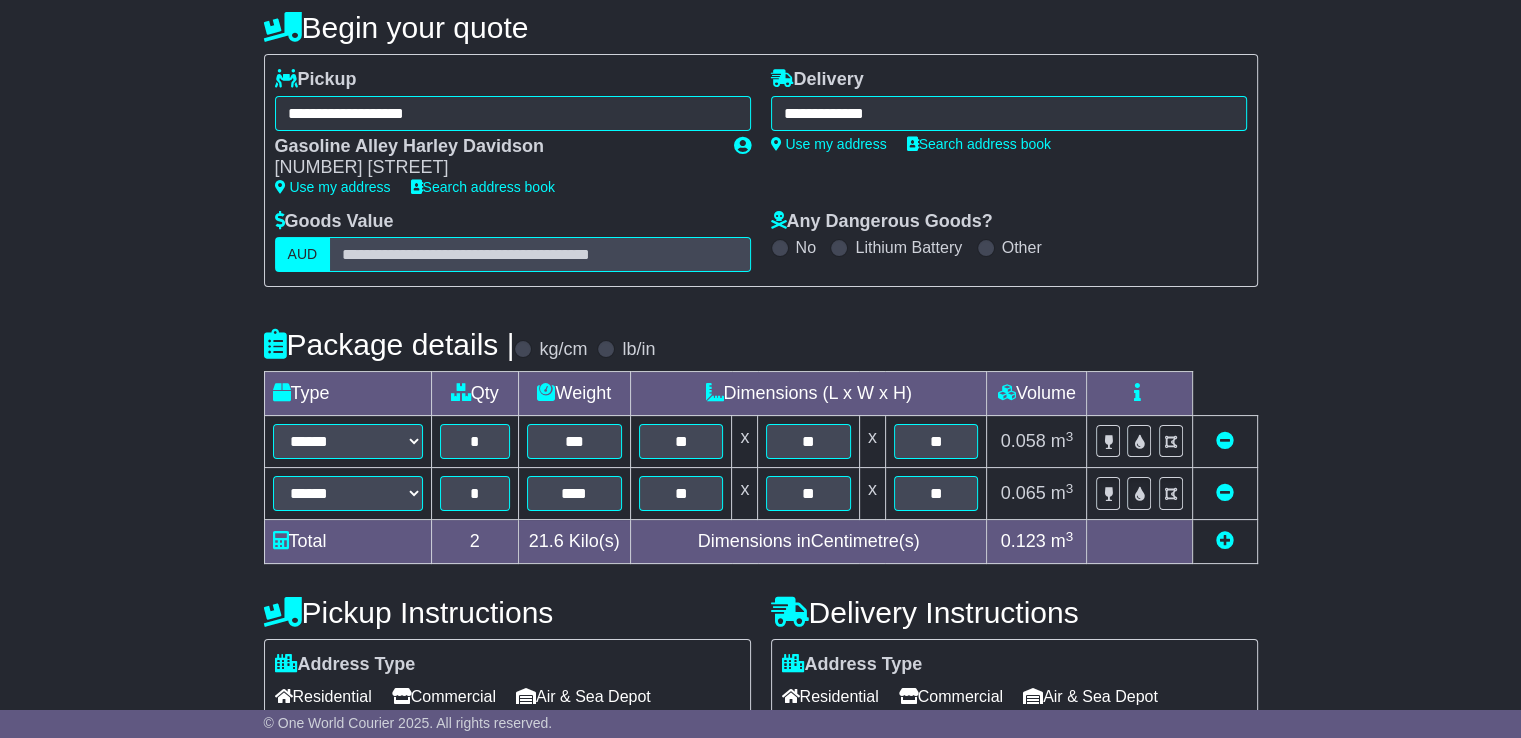 click on "**********" at bounding box center [760, 452] 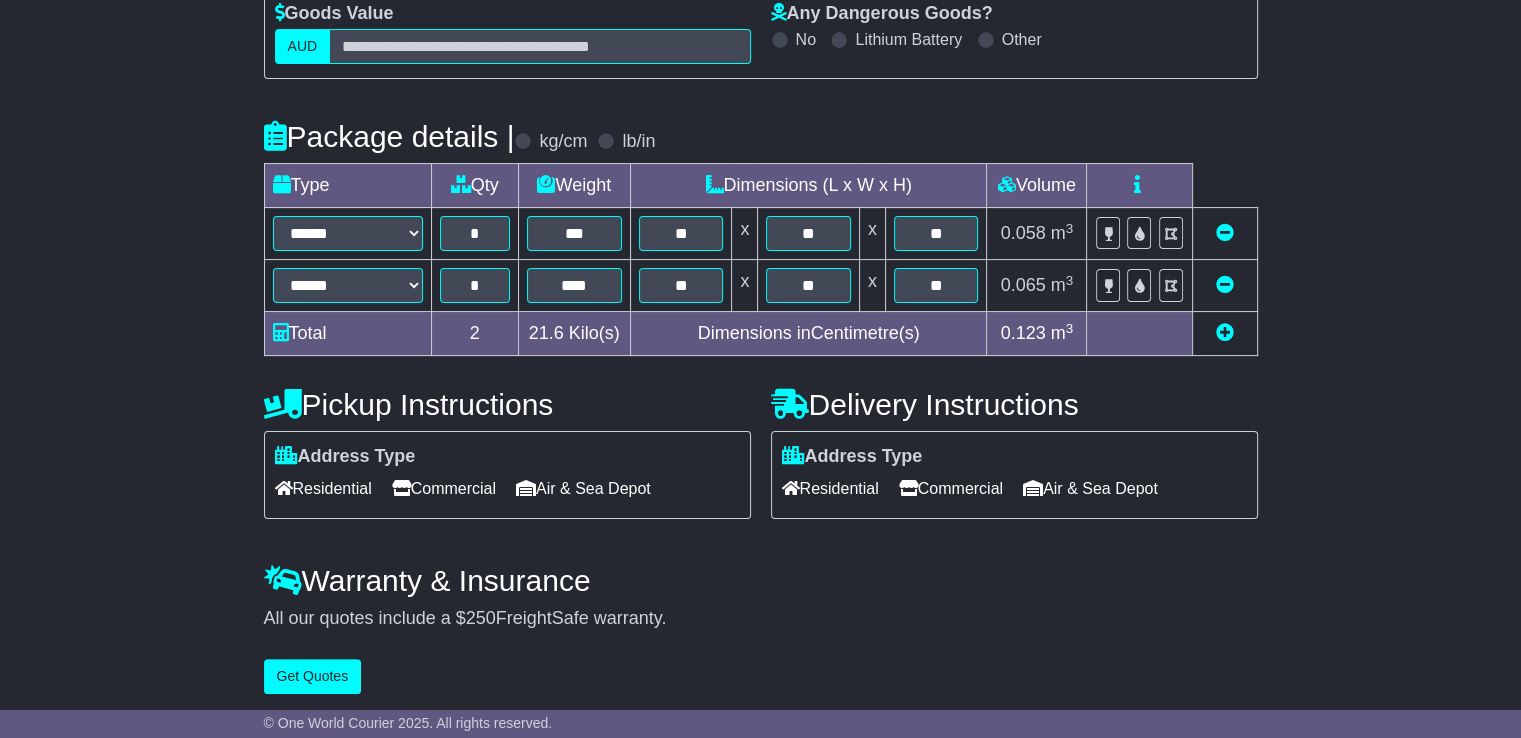 scroll, scrollTop: 412, scrollLeft: 0, axis: vertical 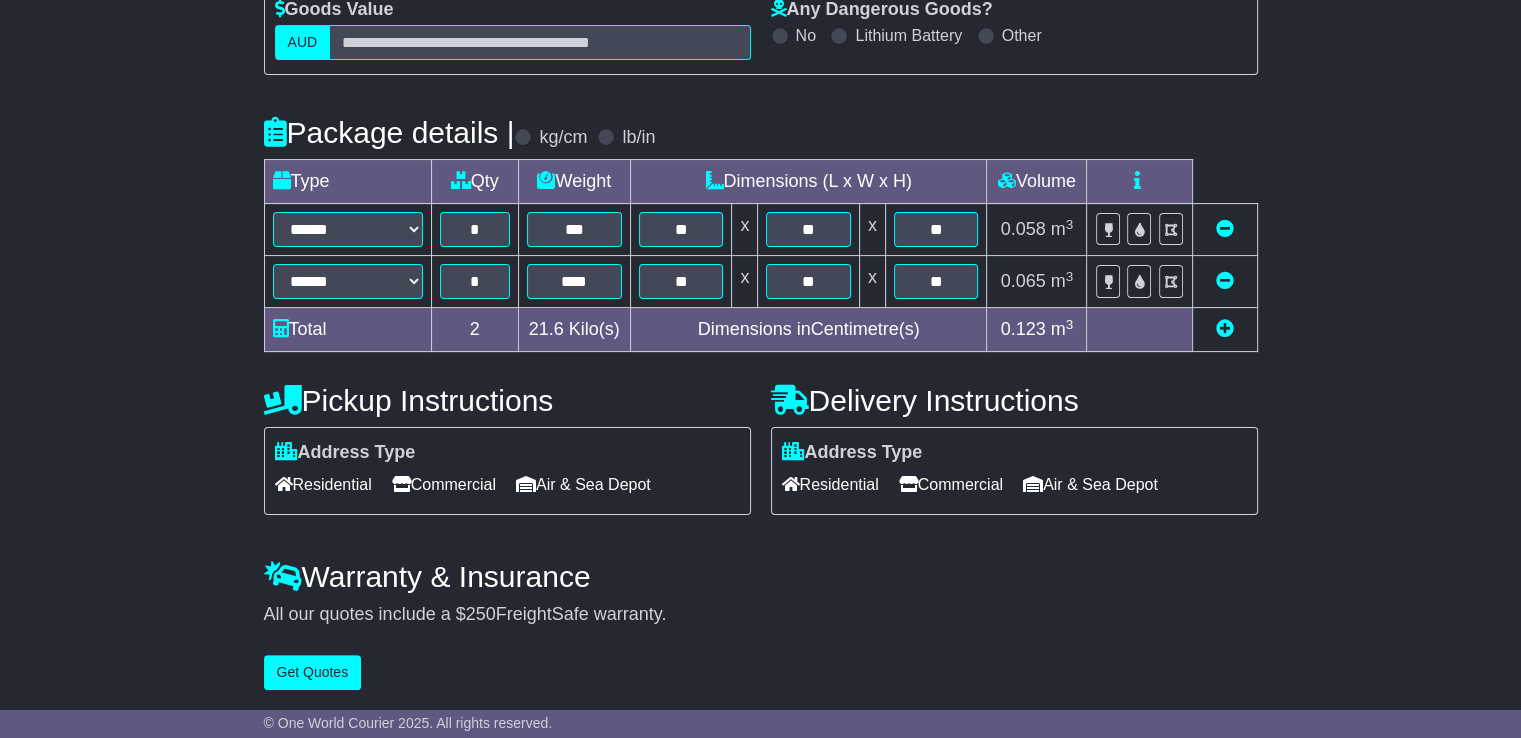 click on "Residential" at bounding box center (830, 484) 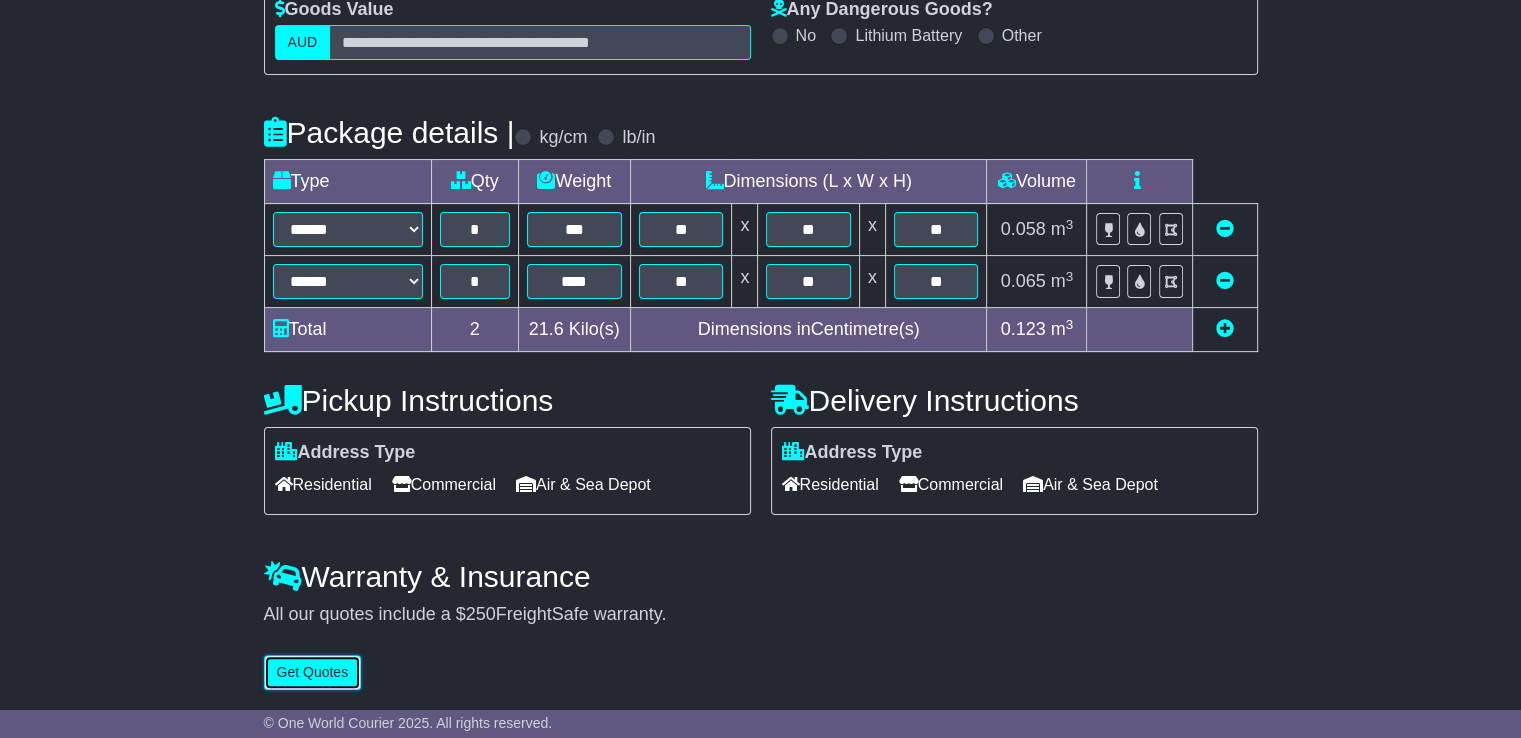 click on "Get Quotes" at bounding box center [313, 672] 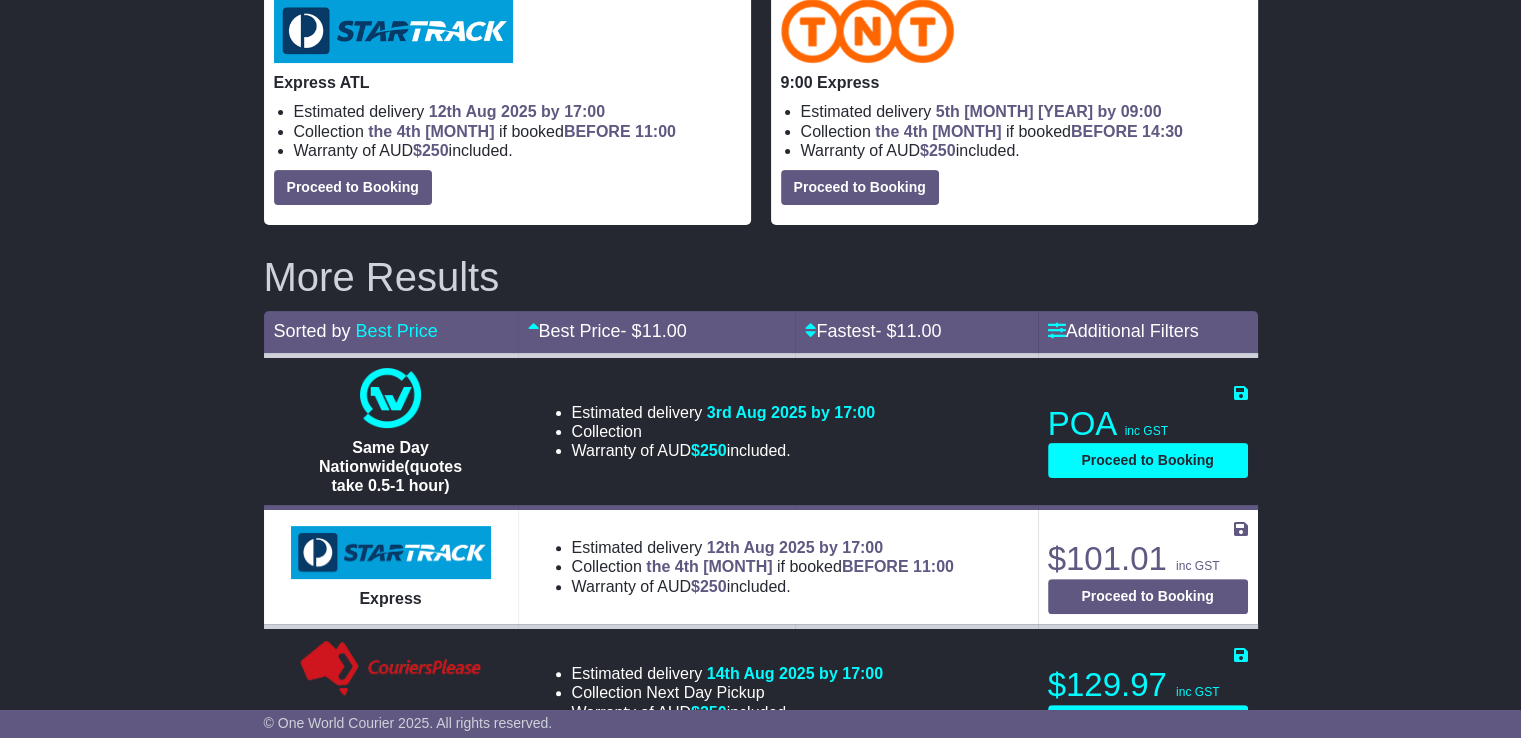 scroll, scrollTop: 500, scrollLeft: 0, axis: vertical 